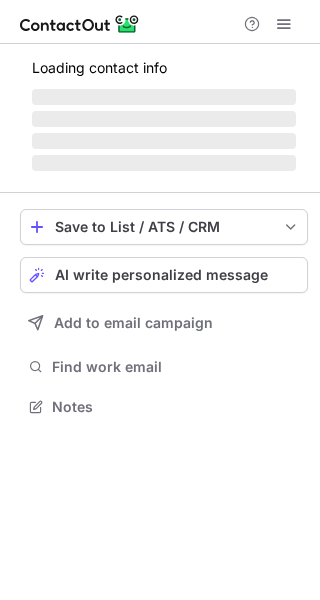 scroll, scrollTop: 0, scrollLeft: 0, axis: both 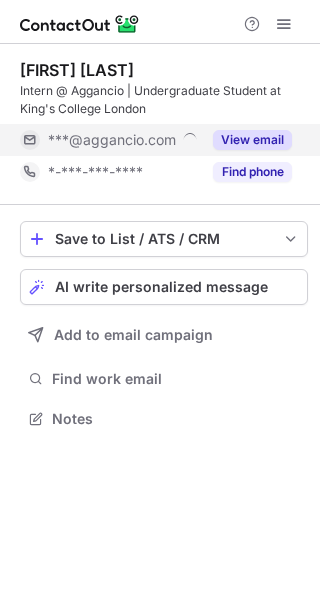 click on "View email" at bounding box center [252, 140] 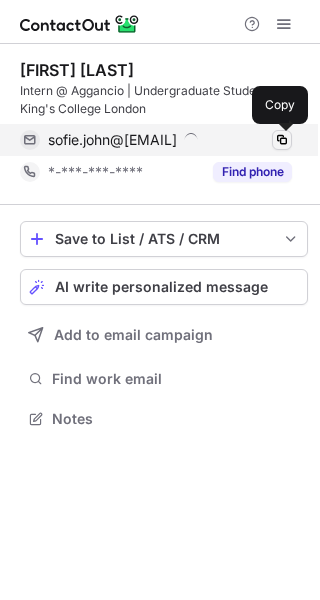 click at bounding box center [282, 140] 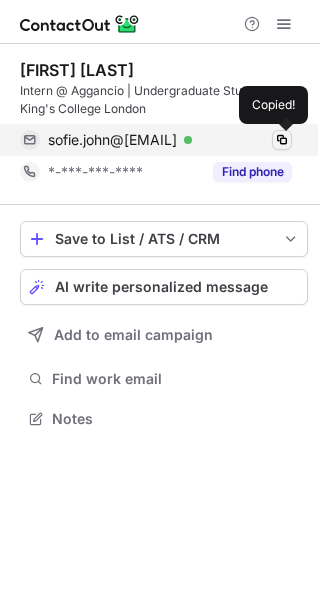 click at bounding box center (282, 140) 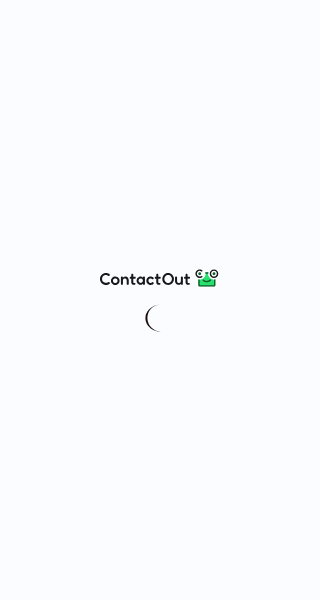 scroll, scrollTop: 0, scrollLeft: 0, axis: both 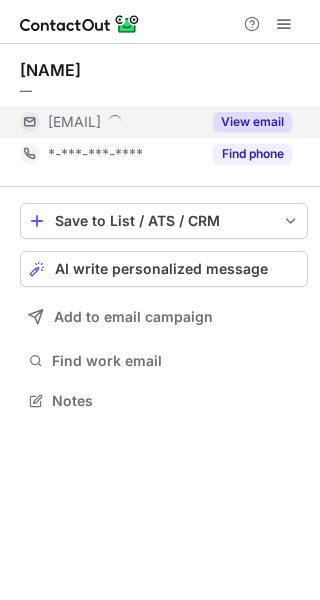 click on "View email" at bounding box center [252, 122] 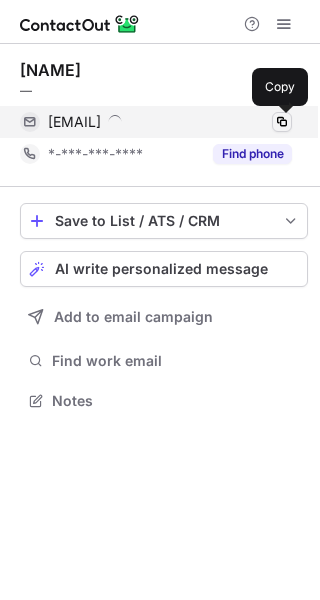 click at bounding box center (282, 122) 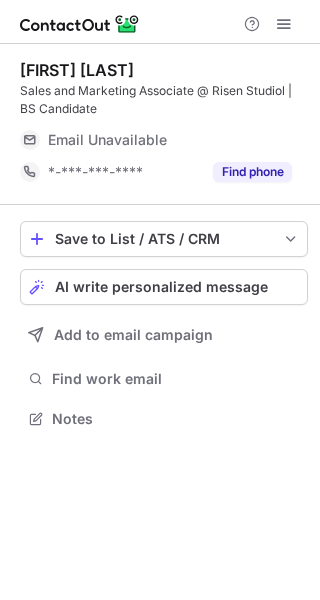 scroll, scrollTop: 0, scrollLeft: 0, axis: both 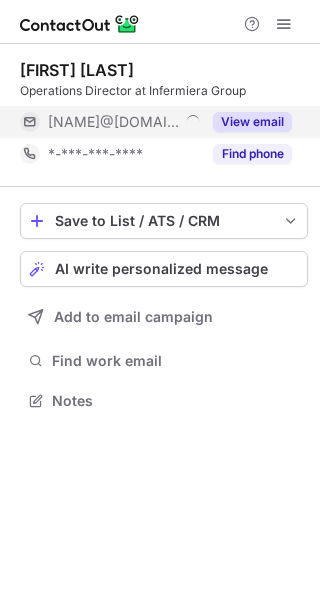 click on "View email" at bounding box center [252, 122] 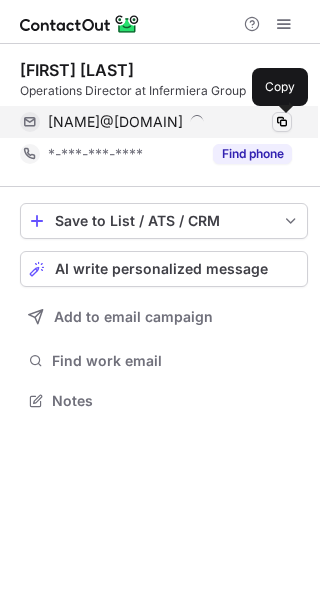 click at bounding box center [282, 122] 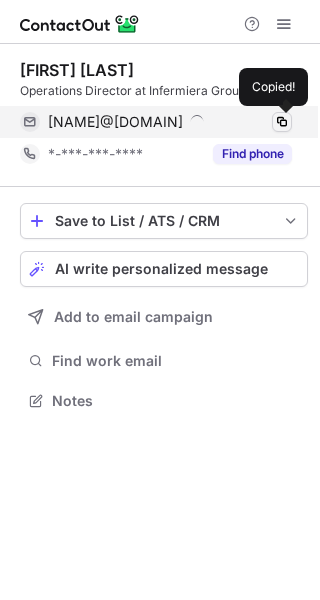 click at bounding box center [282, 122] 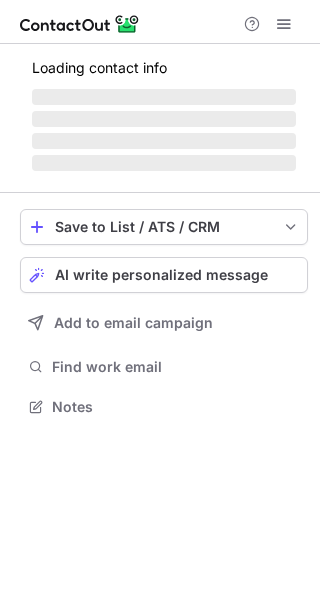 scroll, scrollTop: 0, scrollLeft: 0, axis: both 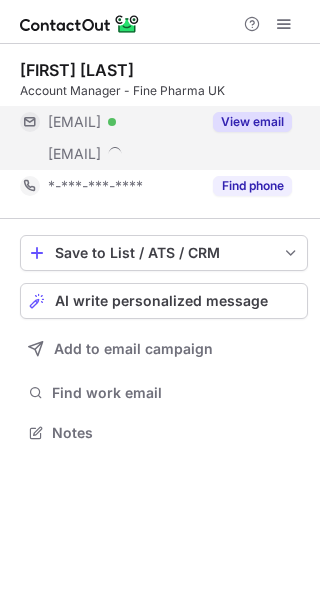 click on "View email" at bounding box center (252, 122) 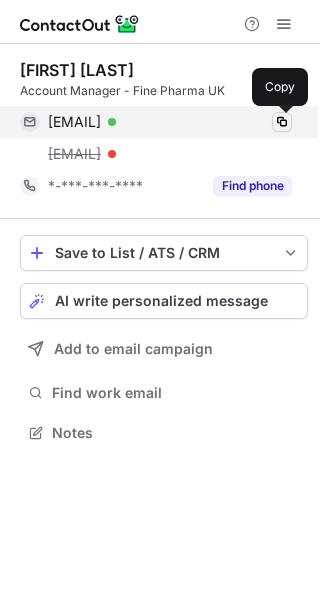 click at bounding box center (282, 122) 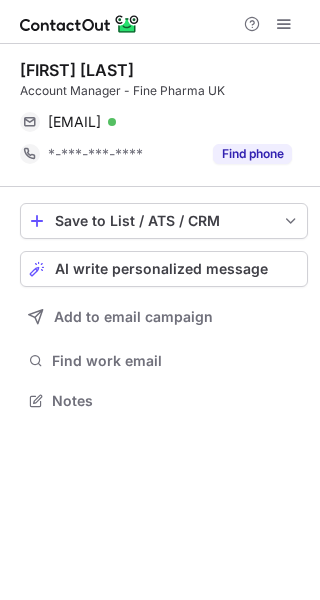 scroll, scrollTop: 386, scrollLeft: 320, axis: both 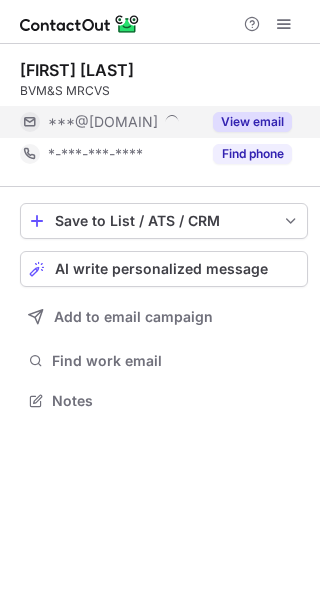 click on "View email" at bounding box center (246, 122) 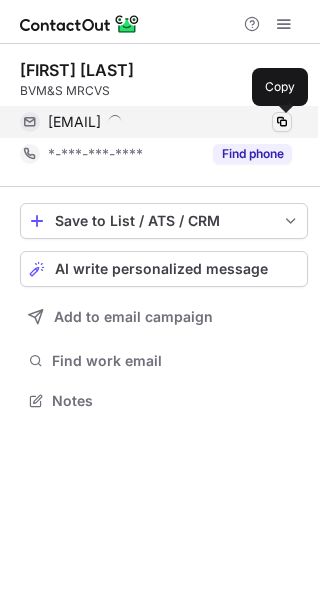 click at bounding box center [282, 122] 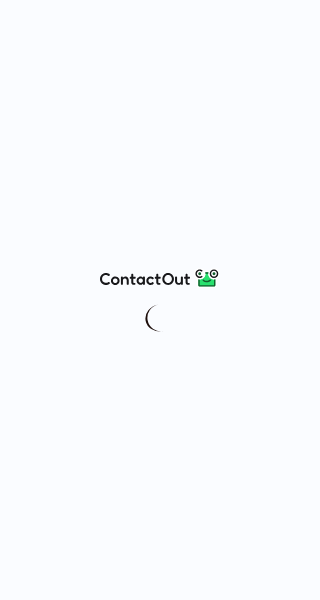 scroll, scrollTop: 0, scrollLeft: 0, axis: both 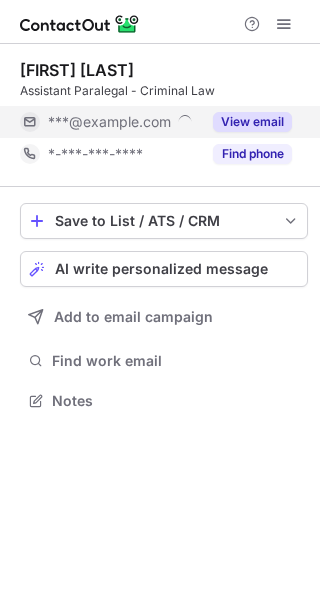 click on "View email" at bounding box center [252, 122] 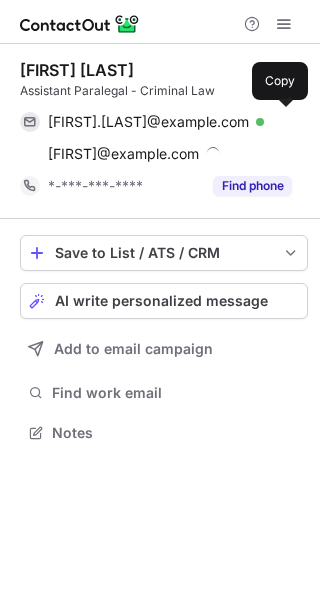 scroll, scrollTop: 10, scrollLeft: 10, axis: both 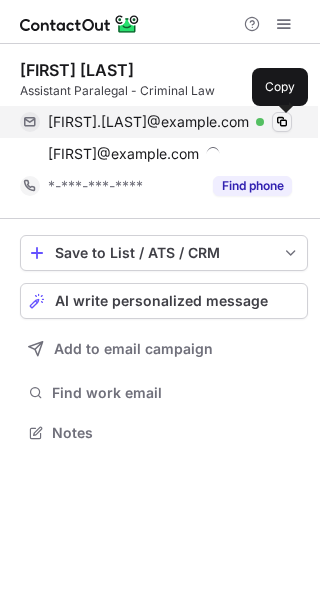 click at bounding box center [282, 122] 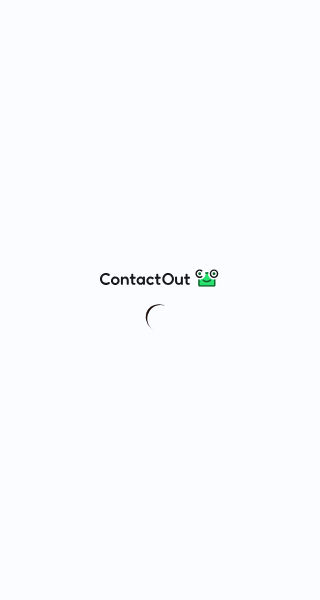 scroll, scrollTop: 0, scrollLeft: 0, axis: both 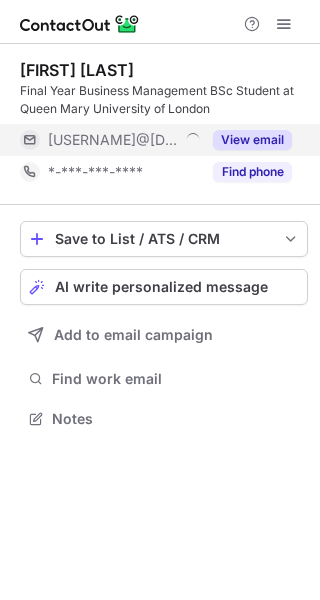 click on "View email" at bounding box center [252, 140] 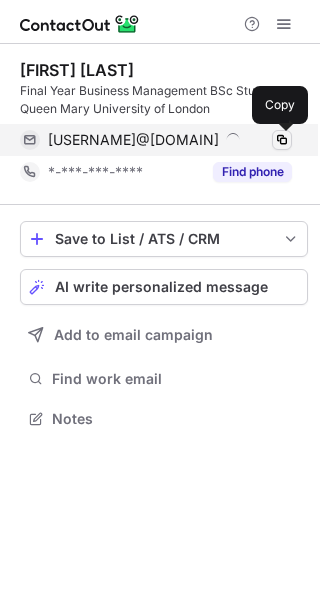 click at bounding box center (282, 140) 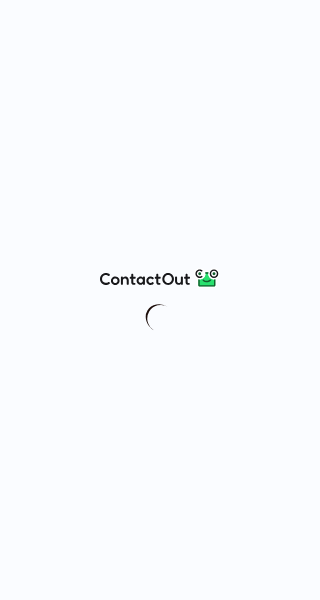 scroll, scrollTop: 0, scrollLeft: 0, axis: both 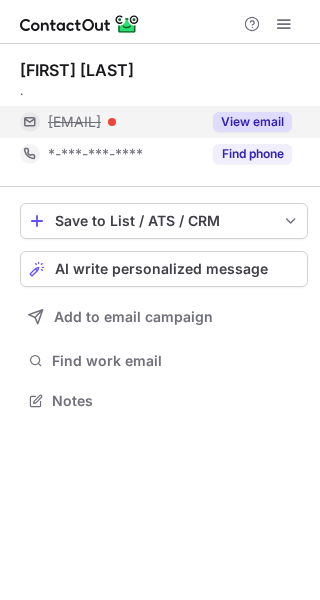 click on "View email" at bounding box center [252, 122] 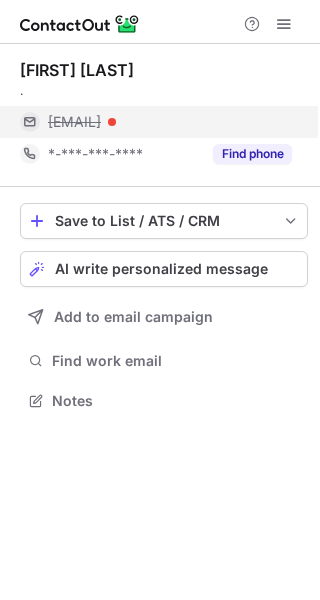 click on "keiran@jonesandchapman.co.uk" at bounding box center (74, 122) 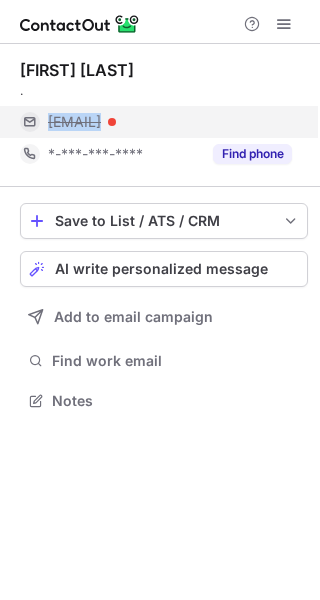 click on "keiran@jonesandchapman.co.uk" at bounding box center (74, 122) 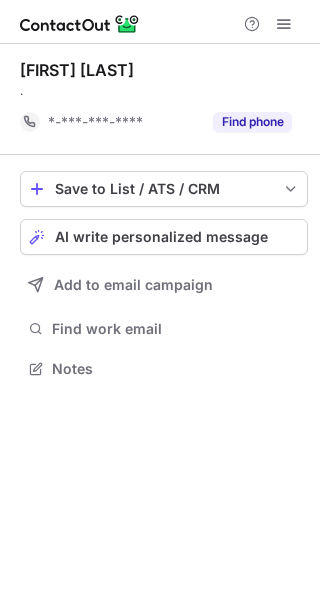 scroll, scrollTop: 354, scrollLeft: 320, axis: both 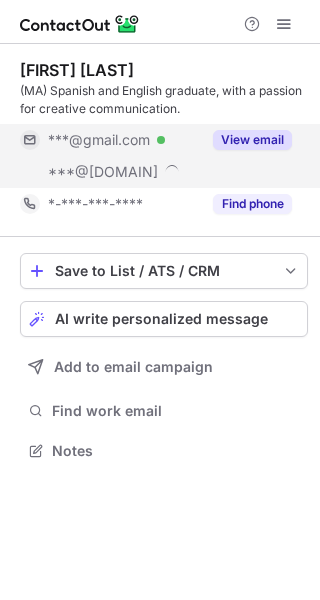 click on "View email" at bounding box center (252, 140) 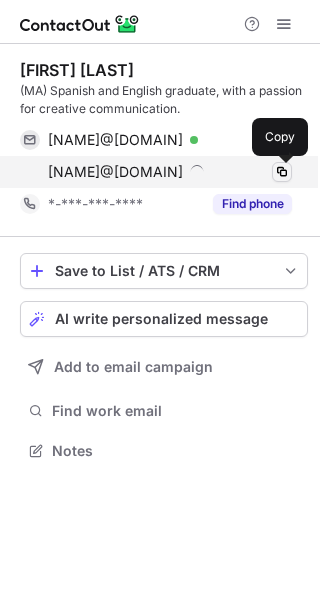 click at bounding box center [282, 172] 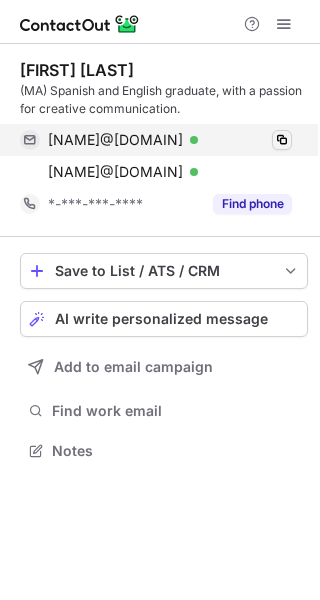 click at bounding box center [282, 140] 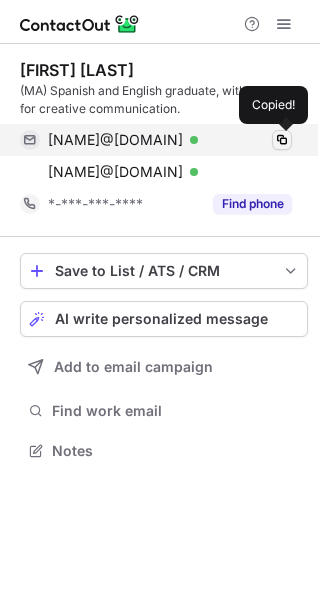 click at bounding box center (282, 140) 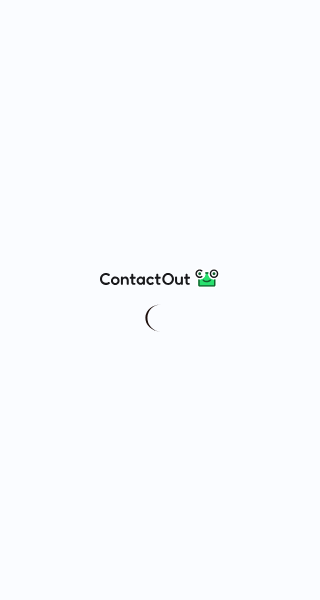 scroll, scrollTop: 0, scrollLeft: 0, axis: both 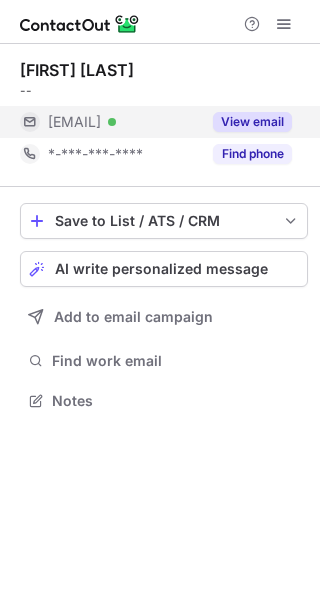 click on "View email" at bounding box center (252, 122) 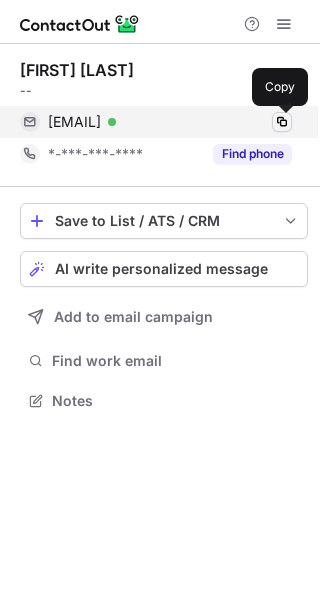 click at bounding box center [282, 122] 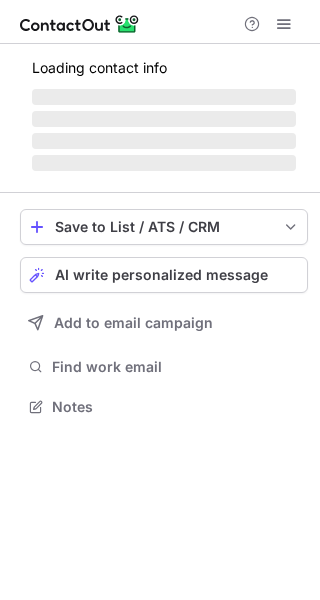 scroll, scrollTop: 0, scrollLeft: 0, axis: both 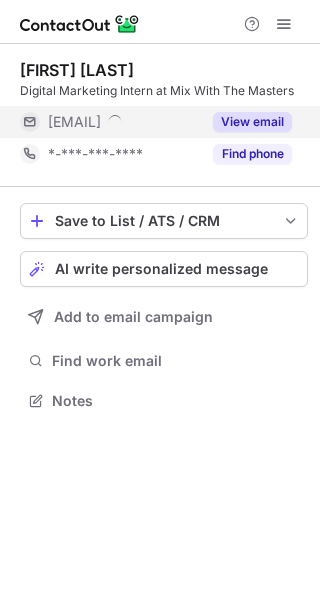 click on "View email" at bounding box center (252, 122) 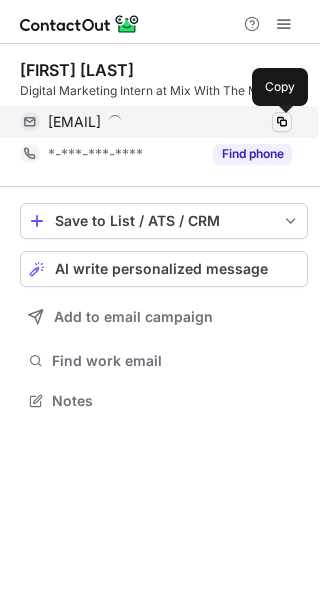 click at bounding box center (282, 122) 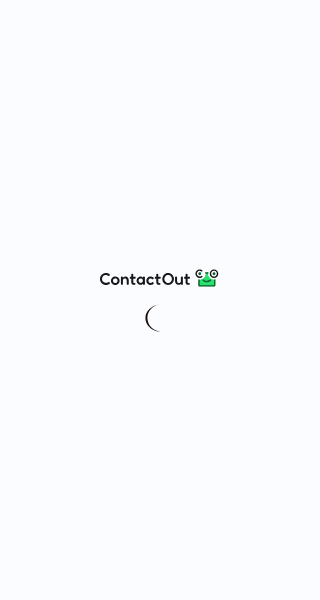 scroll, scrollTop: 0, scrollLeft: 0, axis: both 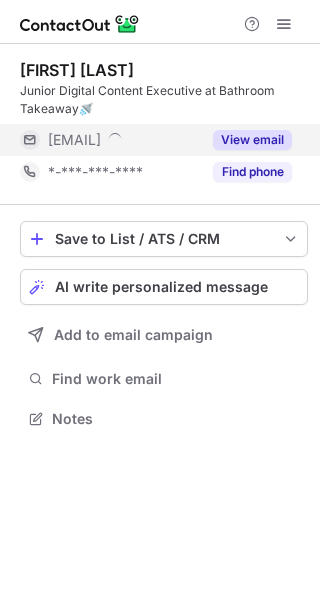 click on "View email" at bounding box center (252, 140) 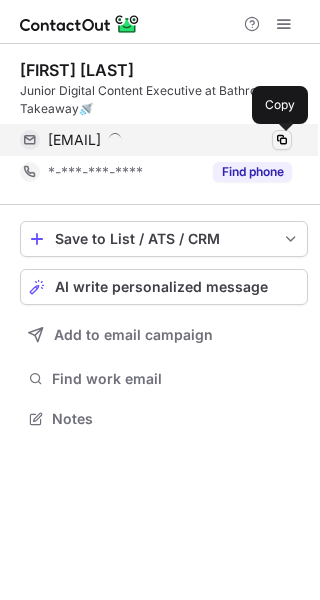 click at bounding box center (282, 140) 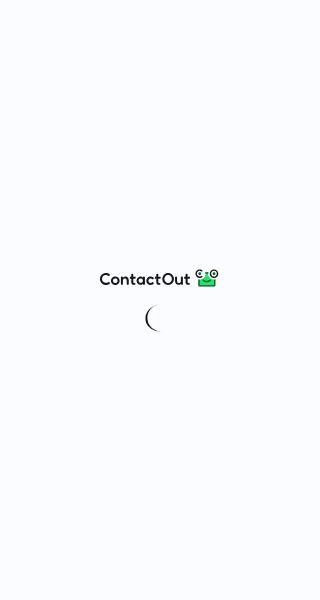 scroll, scrollTop: 0, scrollLeft: 0, axis: both 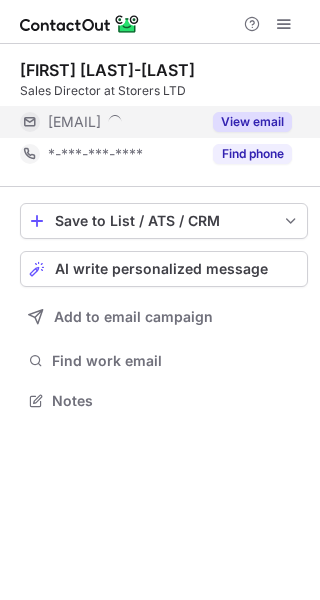 click on "View email" at bounding box center (252, 122) 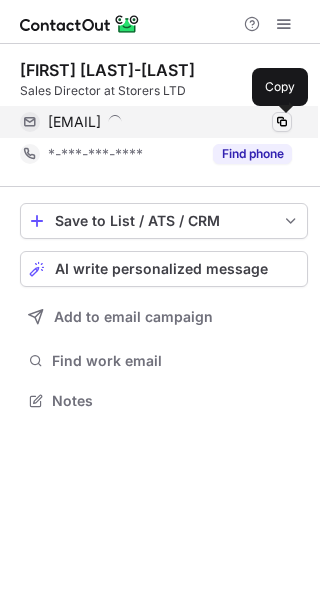 click at bounding box center [282, 122] 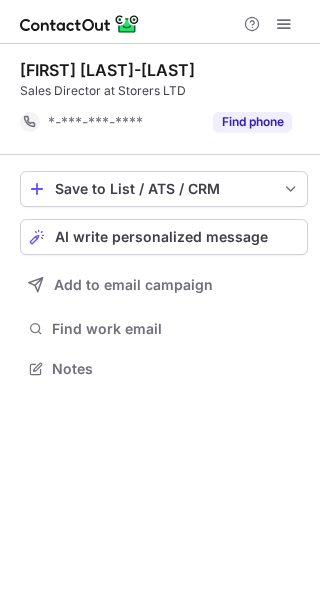 scroll, scrollTop: 354, scrollLeft: 320, axis: both 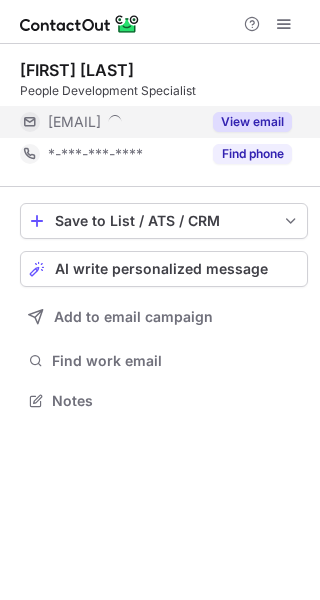 click on "View email" at bounding box center (252, 122) 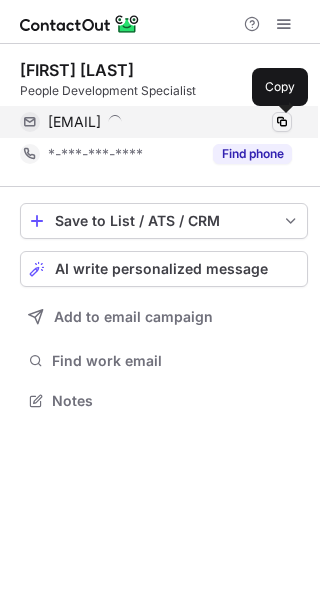click at bounding box center [282, 122] 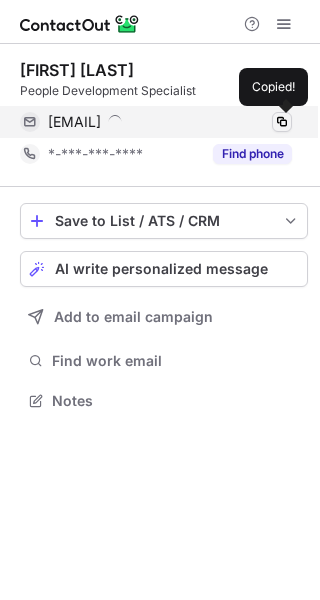 click at bounding box center [282, 122] 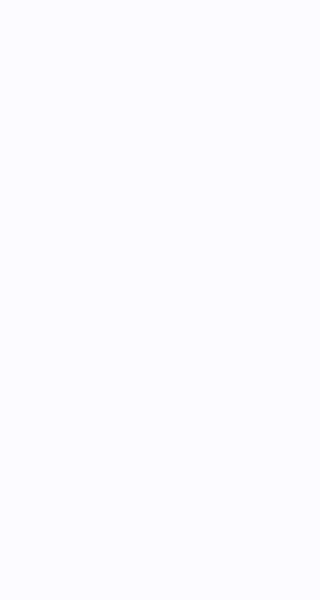 scroll, scrollTop: 0, scrollLeft: 0, axis: both 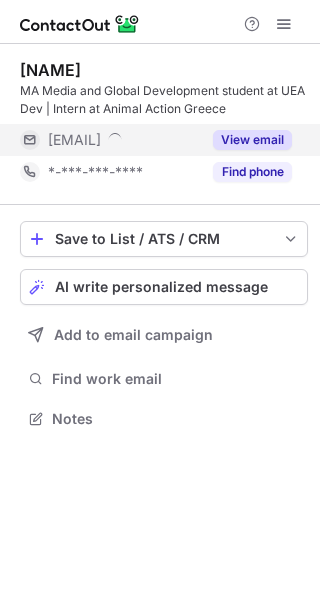 click on "View email" at bounding box center (252, 140) 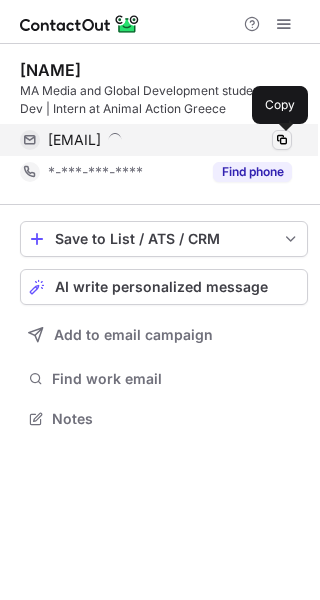 click at bounding box center [282, 140] 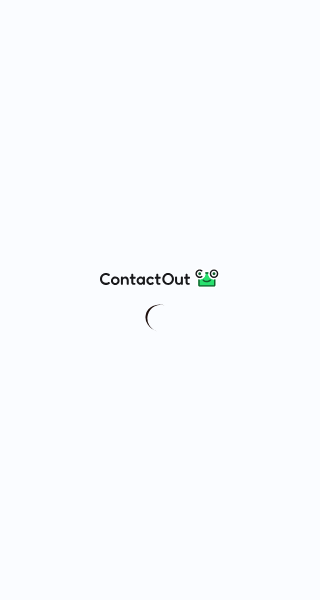 scroll, scrollTop: 0, scrollLeft: 0, axis: both 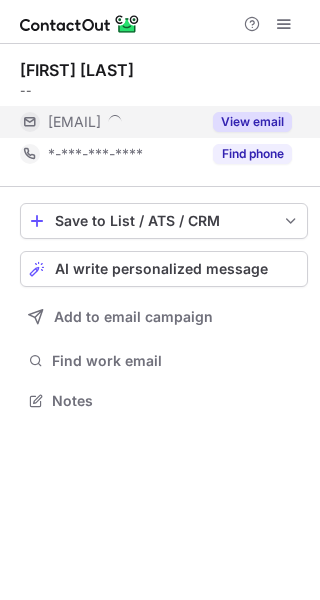 click on "View email" at bounding box center (252, 122) 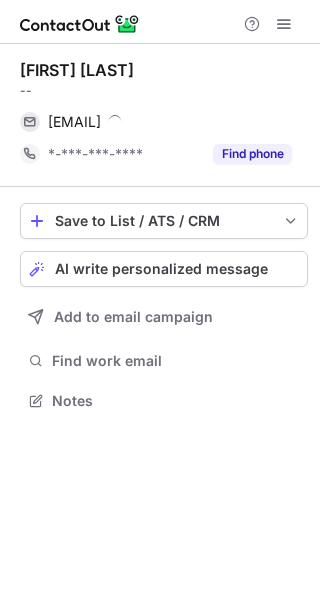 click at bounding box center (282, 122) 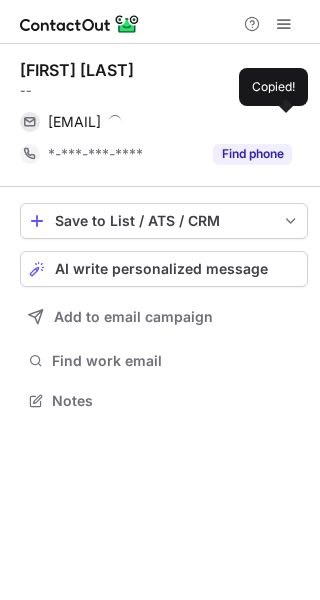 click at bounding box center (282, 122) 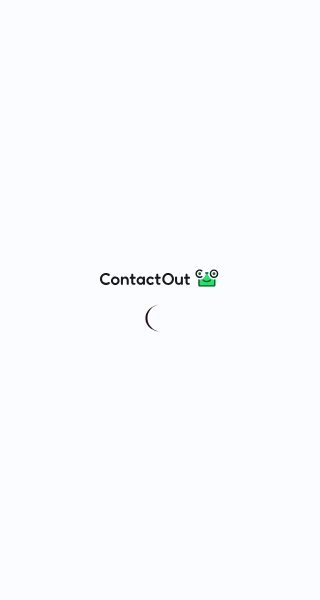 scroll, scrollTop: 0, scrollLeft: 0, axis: both 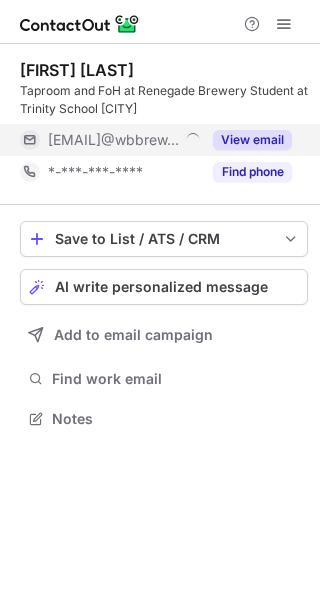 click on "View email" at bounding box center [252, 140] 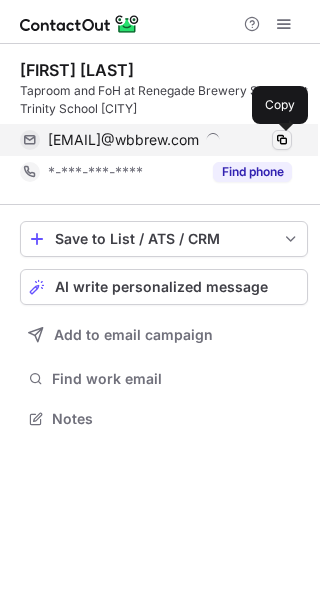 click at bounding box center (282, 140) 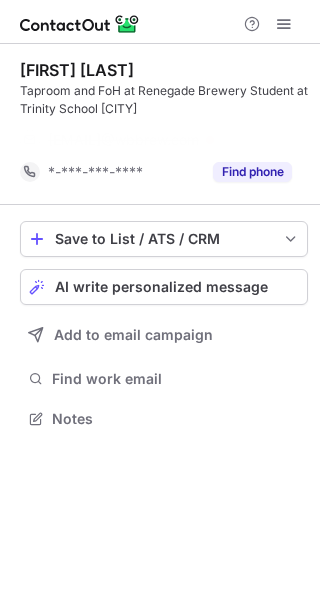 scroll, scrollTop: 372, scrollLeft: 320, axis: both 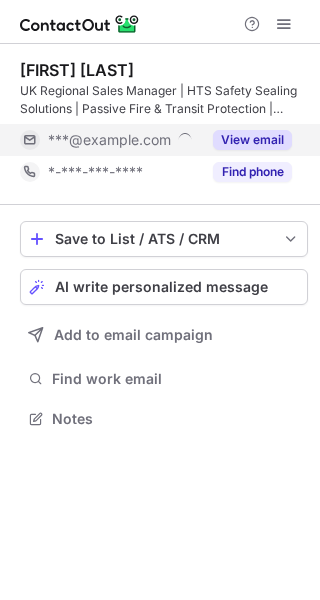 click on "View email" at bounding box center [252, 140] 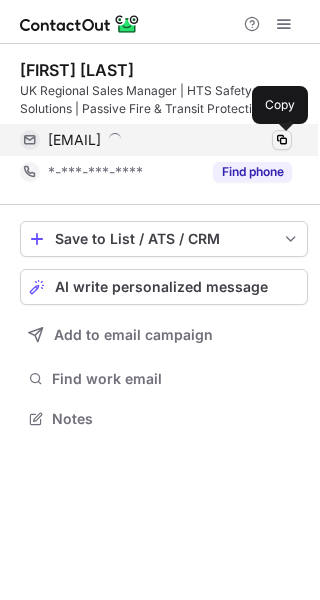 click at bounding box center (282, 140) 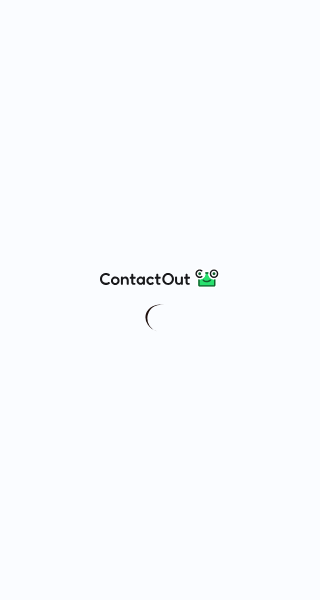 scroll, scrollTop: 0, scrollLeft: 0, axis: both 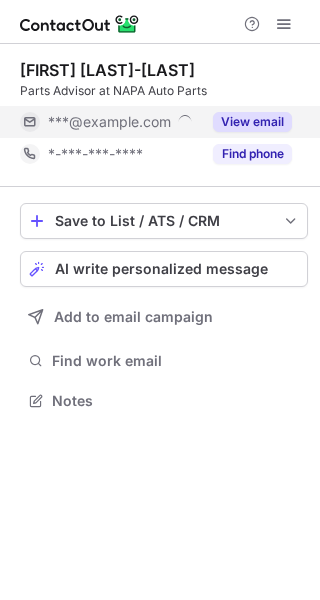 click on "View email" at bounding box center (252, 122) 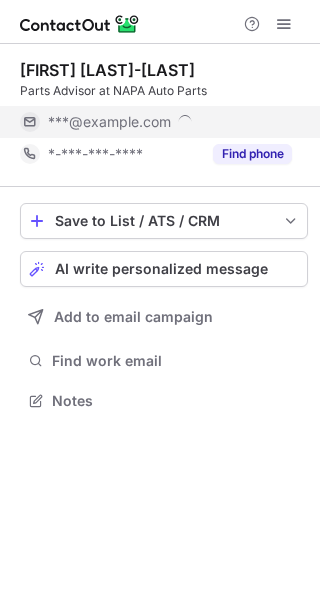 click on "***@napaautoparts.eu" at bounding box center (170, 122) 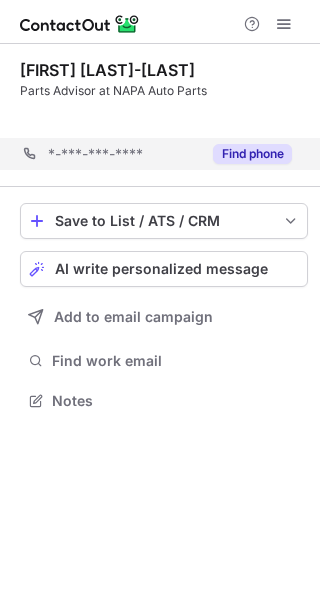 scroll, scrollTop: 354, scrollLeft: 320, axis: both 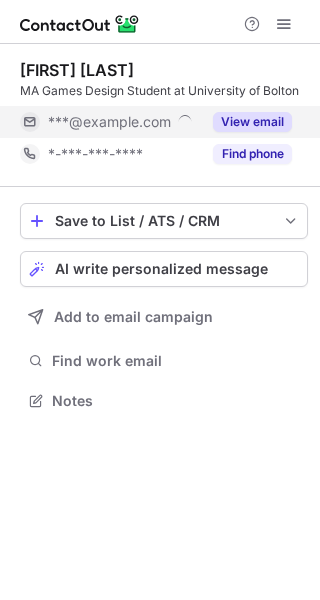 click on "View email" at bounding box center [252, 122] 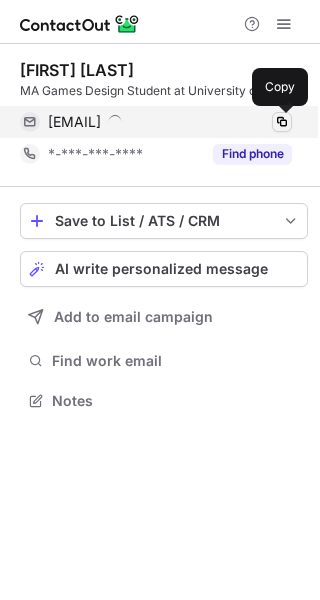 click at bounding box center [282, 122] 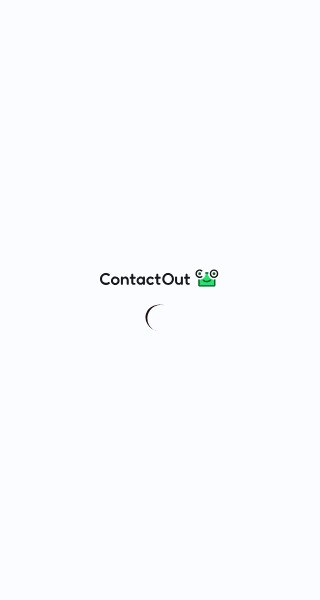 scroll, scrollTop: 0, scrollLeft: 0, axis: both 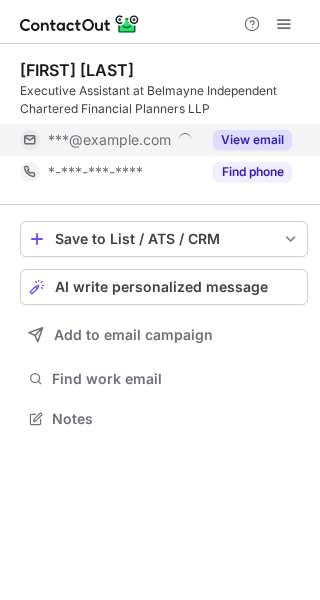 click on "View email" at bounding box center [252, 140] 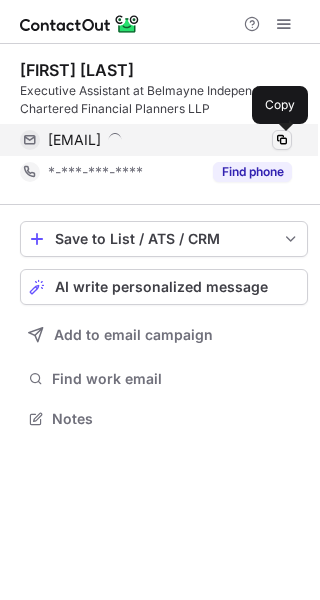 click at bounding box center [282, 140] 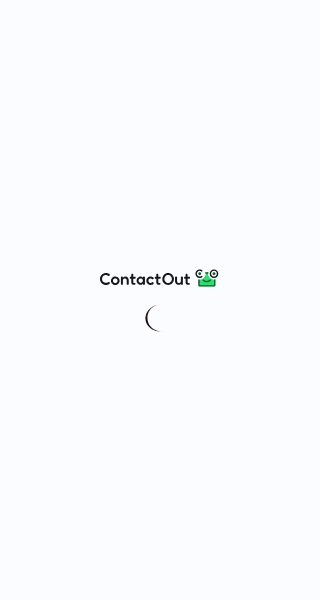 scroll, scrollTop: 0, scrollLeft: 0, axis: both 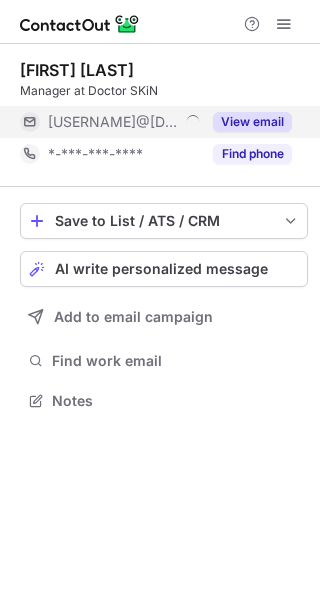 click on "View email" at bounding box center [252, 122] 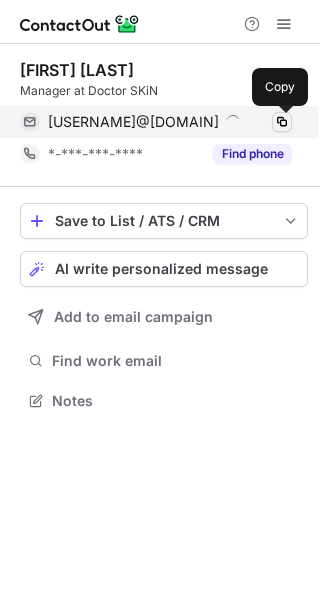 click at bounding box center [282, 122] 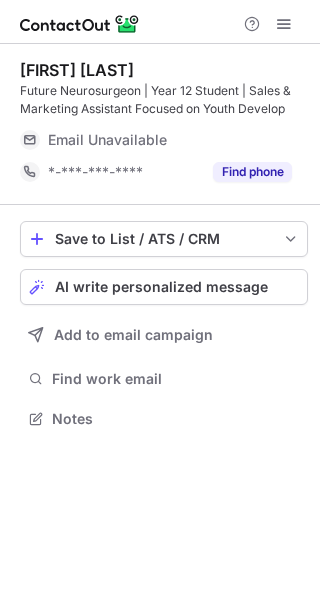 scroll, scrollTop: 0, scrollLeft: 0, axis: both 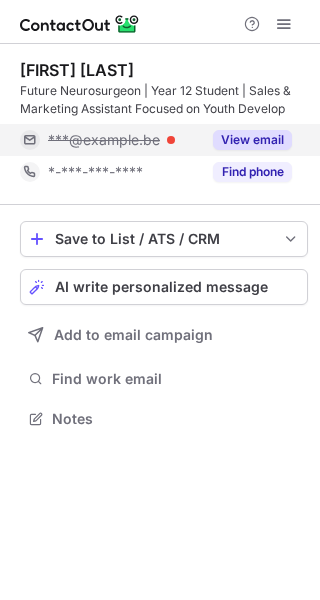 click on "View email" at bounding box center (252, 140) 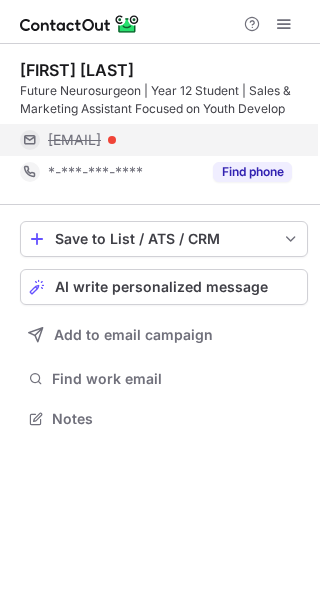 click on "aliya@insidesuccess.be" at bounding box center [74, 140] 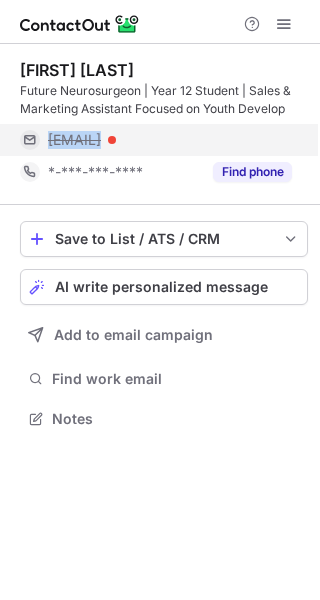 copy on "aliya@insidesuccess.be" 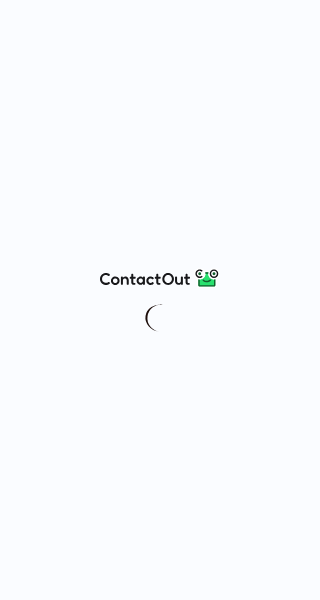 scroll, scrollTop: 0, scrollLeft: 0, axis: both 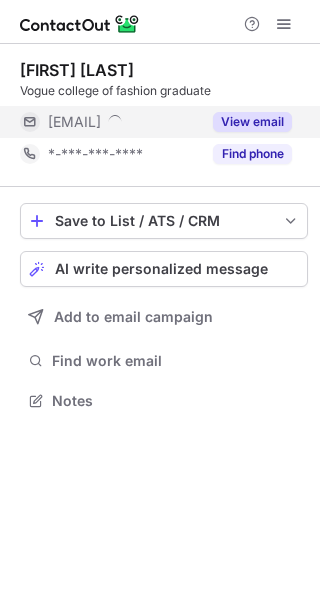 click on "View email" at bounding box center (252, 122) 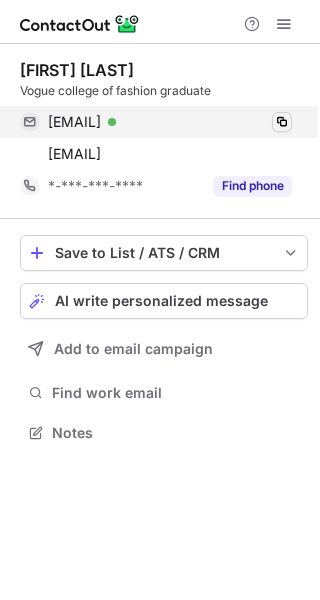 scroll, scrollTop: 10, scrollLeft: 10, axis: both 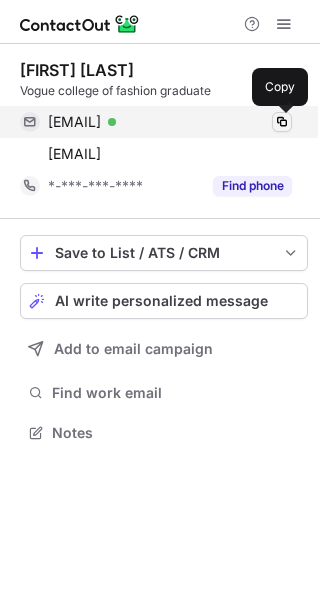 click at bounding box center [282, 122] 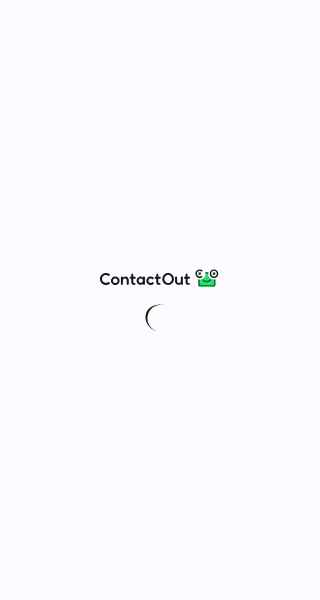 scroll, scrollTop: 0, scrollLeft: 0, axis: both 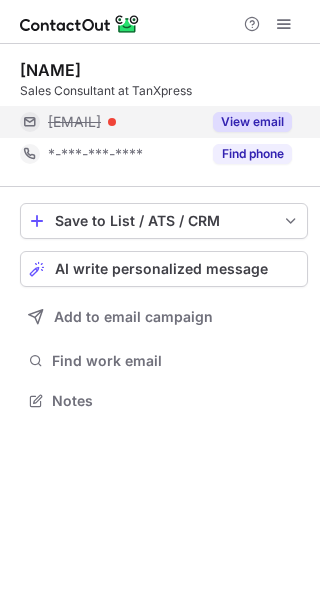 click on "View email" at bounding box center (252, 122) 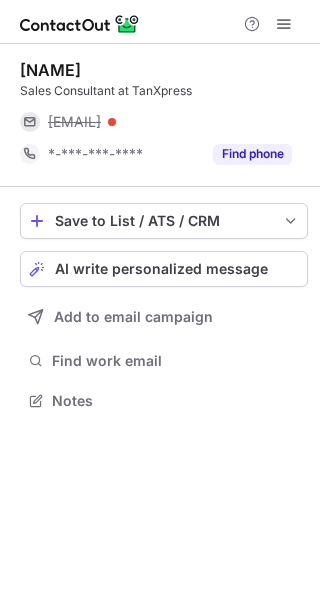 click on "anais@tanxpress.me" at bounding box center [74, 122] 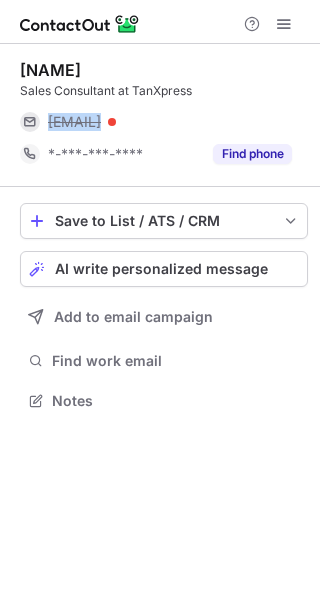 click on "anais@tanxpress.me" at bounding box center (74, 122) 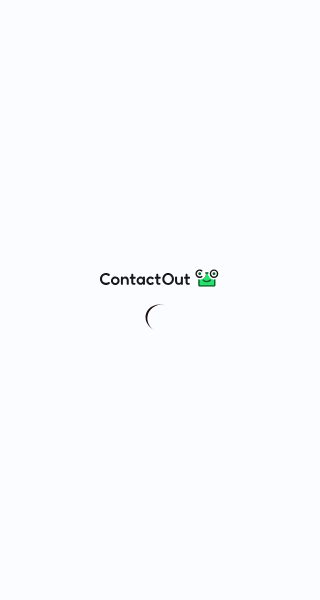 scroll, scrollTop: 0, scrollLeft: 0, axis: both 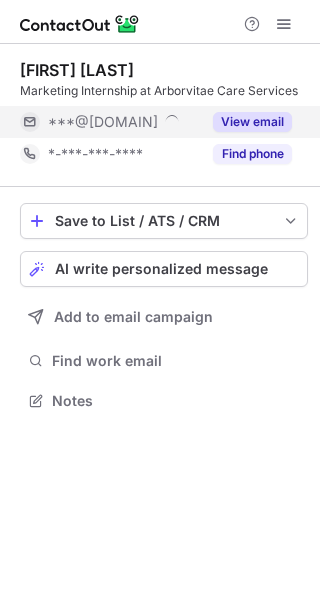 click on "View email" at bounding box center [252, 122] 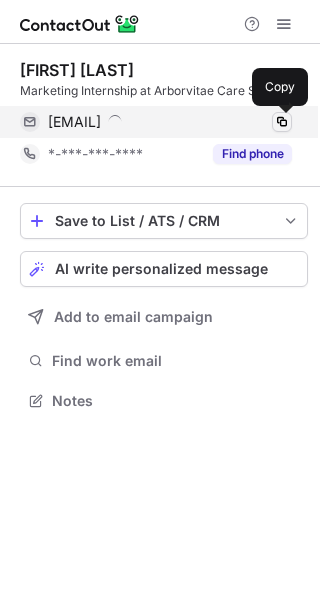 click at bounding box center [282, 122] 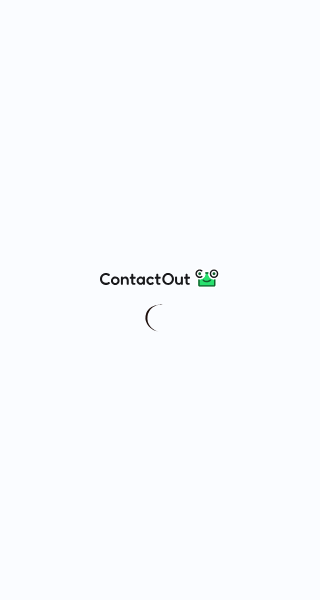 scroll, scrollTop: 0, scrollLeft: 0, axis: both 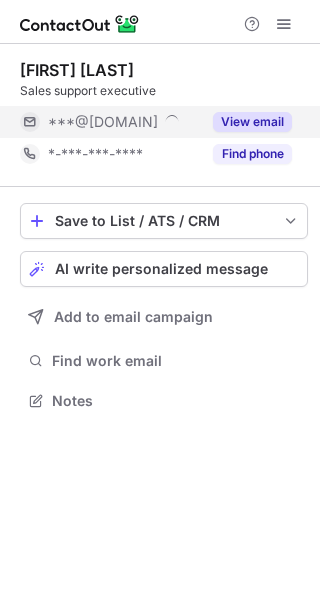 click on "View email" at bounding box center [252, 122] 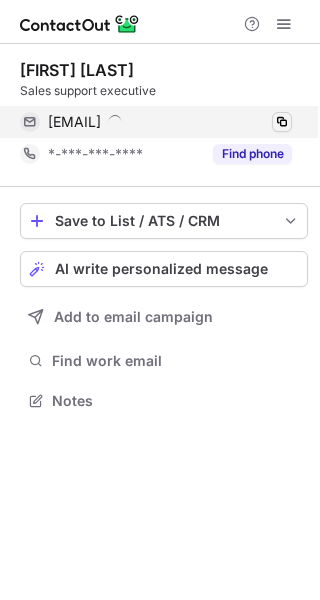 click at bounding box center (282, 122) 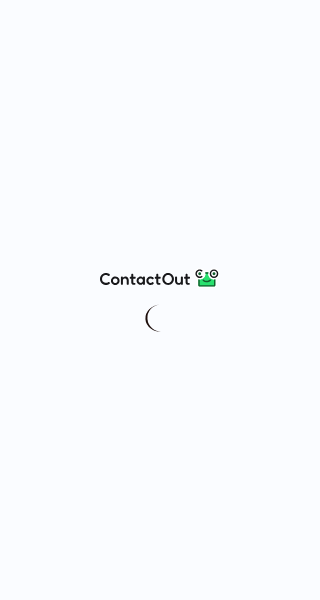scroll, scrollTop: 0, scrollLeft: 0, axis: both 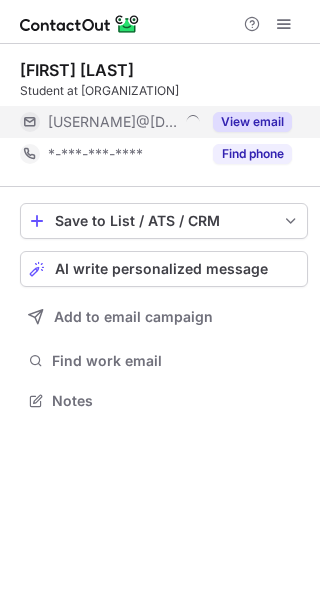 click on "View email" at bounding box center [252, 122] 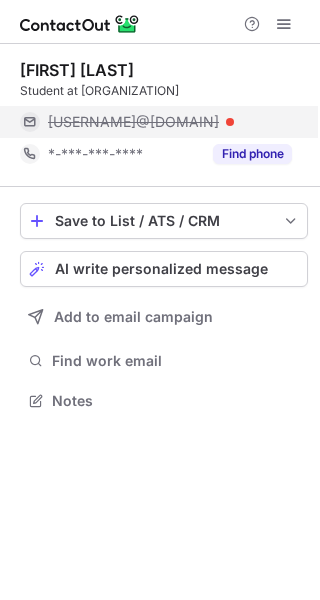 click on "oli@hapgroup.co.uk" at bounding box center (133, 122) 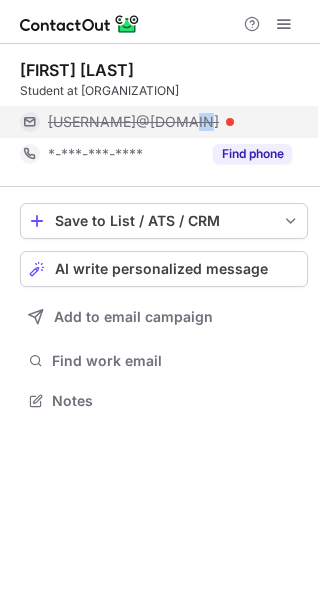 click on "oli@hapgroup.co.uk" at bounding box center (133, 122) 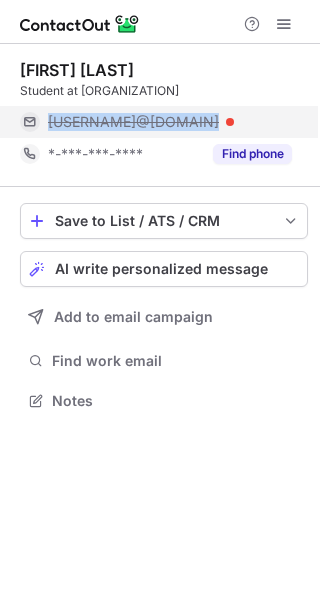 click on "oli@hapgroup.co.uk" at bounding box center (133, 122) 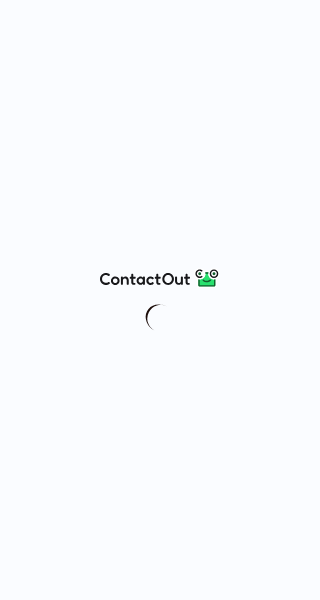 scroll, scrollTop: 0, scrollLeft: 0, axis: both 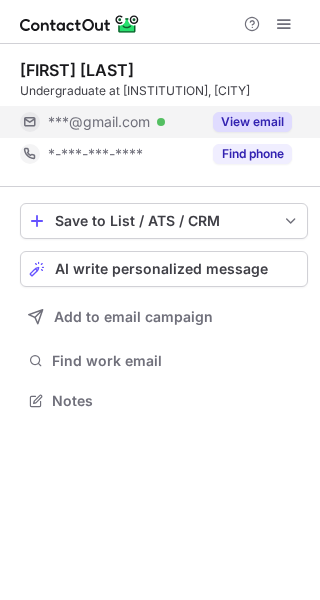 click on "View email" at bounding box center (252, 122) 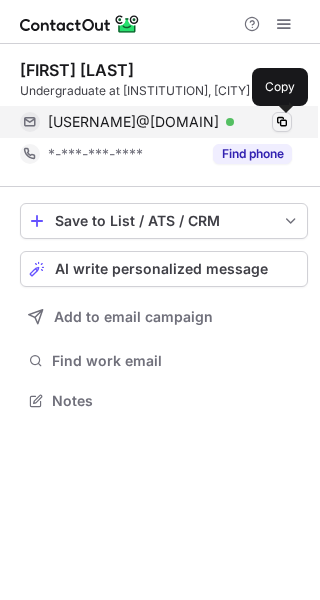 click at bounding box center [282, 122] 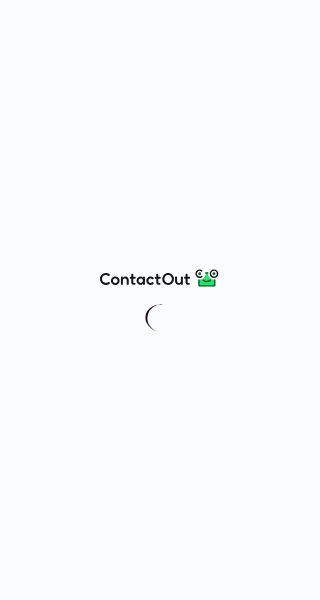 scroll, scrollTop: 0, scrollLeft: 0, axis: both 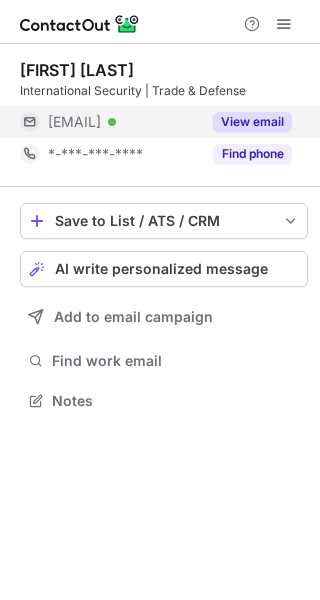 click on "View email" at bounding box center (246, 122) 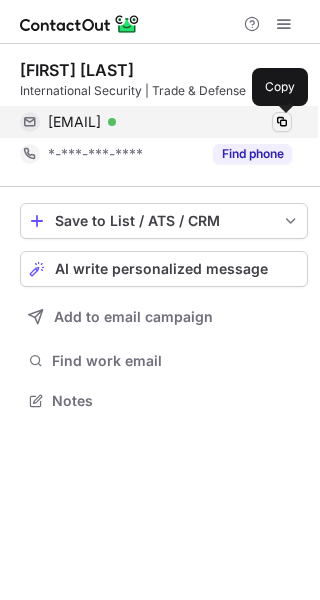 click at bounding box center [282, 122] 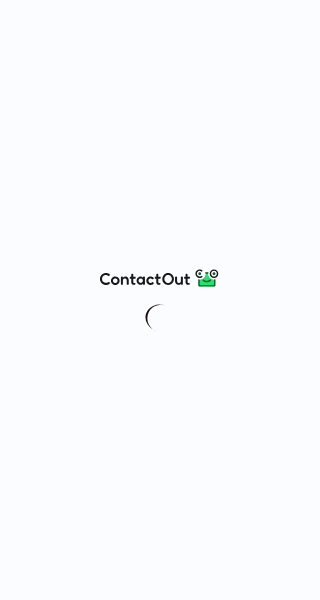 scroll, scrollTop: 0, scrollLeft: 0, axis: both 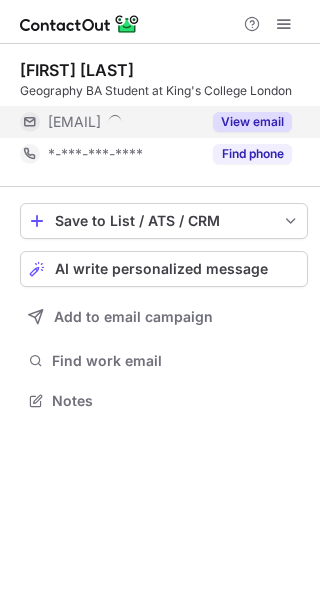 click on "View email" at bounding box center (252, 122) 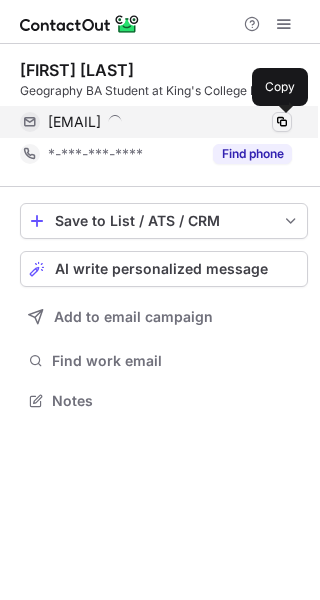 click at bounding box center [282, 122] 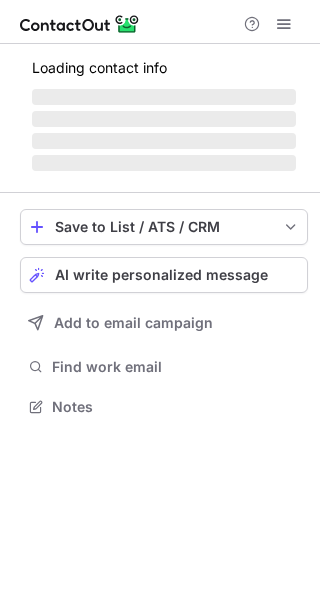 scroll, scrollTop: 0, scrollLeft: 0, axis: both 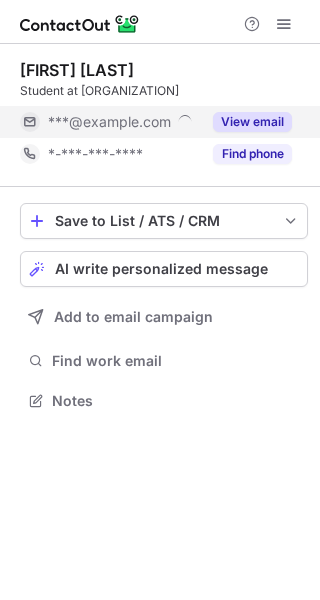 click on "View email" at bounding box center [252, 122] 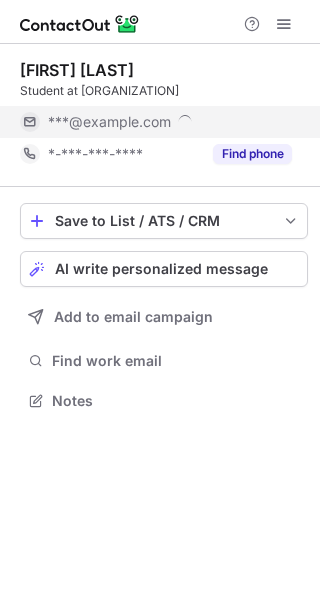 click on "***@doylesecurity.co.uk" at bounding box center [170, 122] 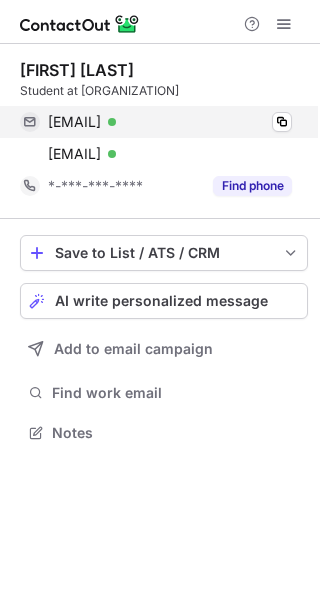 scroll, scrollTop: 10, scrollLeft: 10, axis: both 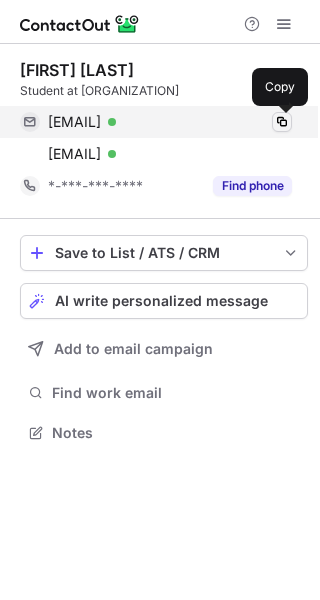 click at bounding box center (282, 122) 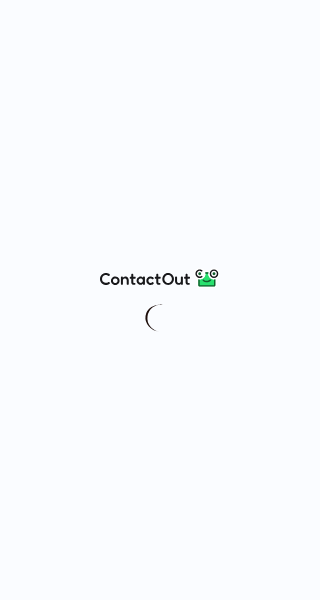 scroll, scrollTop: 0, scrollLeft: 0, axis: both 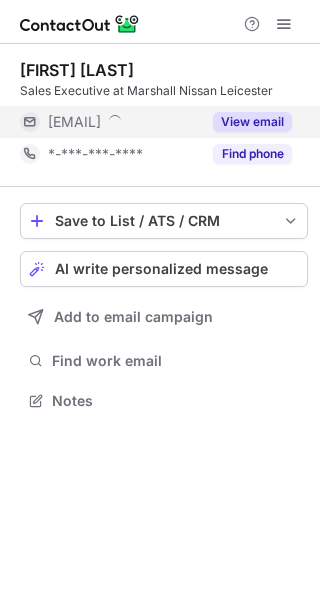 click on "View email" at bounding box center [252, 122] 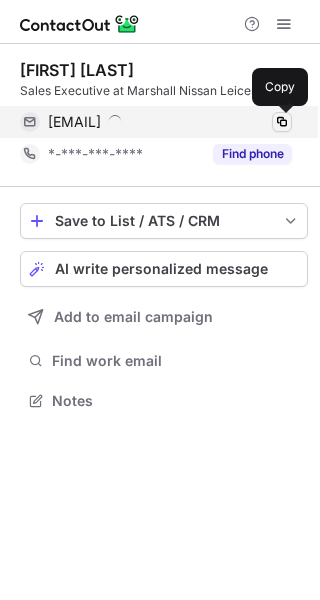 click at bounding box center [282, 122] 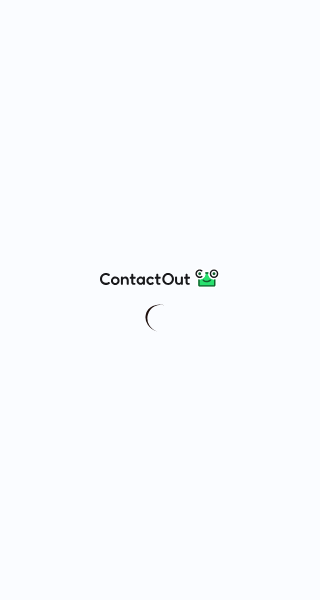 scroll, scrollTop: 0, scrollLeft: 0, axis: both 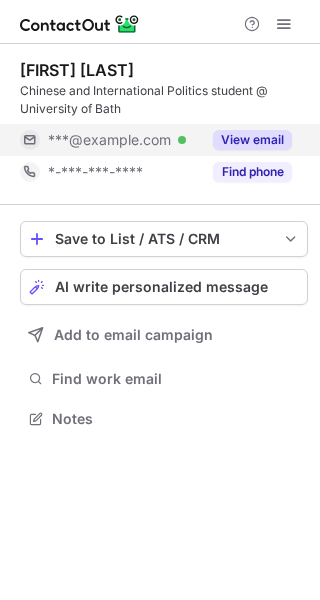 click on "View email" at bounding box center (246, 140) 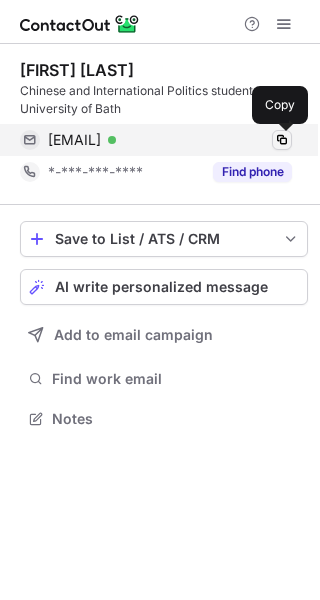 click at bounding box center [282, 140] 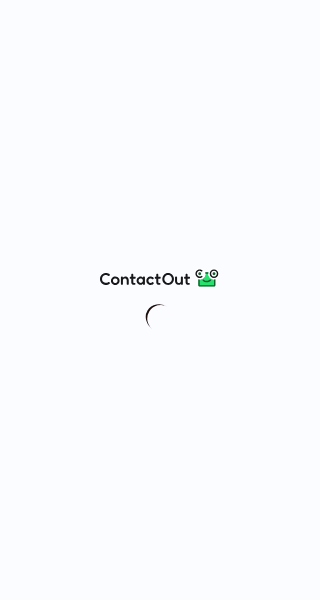 scroll, scrollTop: 0, scrollLeft: 0, axis: both 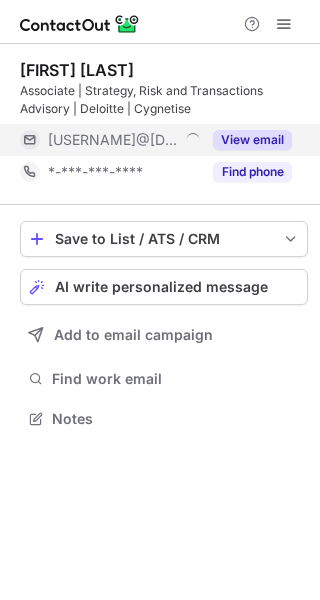 click on "View email" at bounding box center (252, 140) 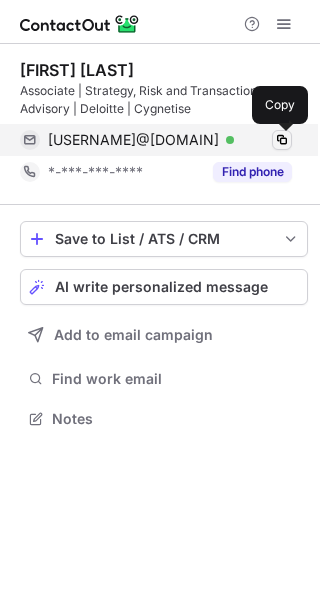 click at bounding box center (282, 140) 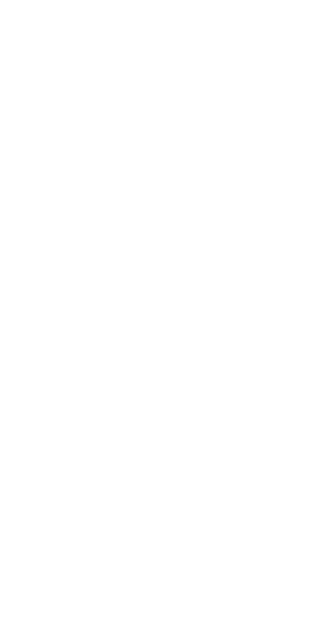 scroll, scrollTop: 0, scrollLeft: 0, axis: both 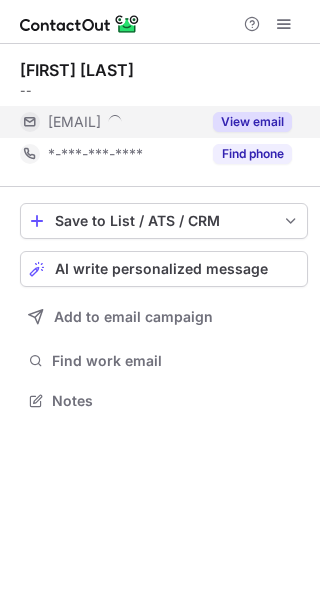 click on "View email" at bounding box center [252, 122] 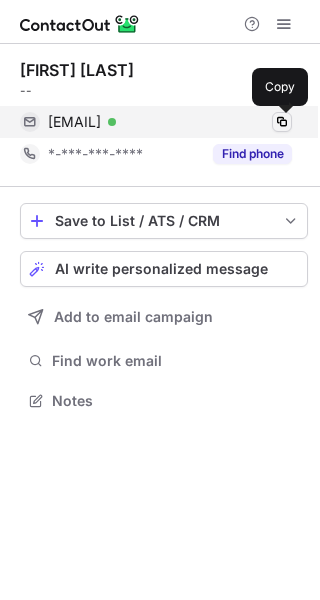 click at bounding box center (282, 122) 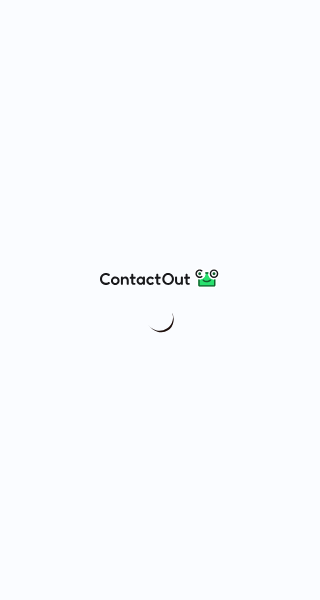 scroll, scrollTop: 0, scrollLeft: 0, axis: both 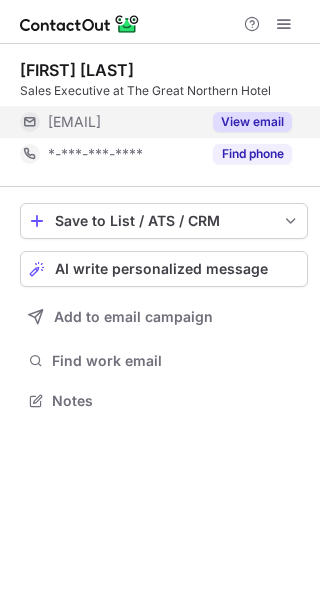click on "View email" at bounding box center [252, 122] 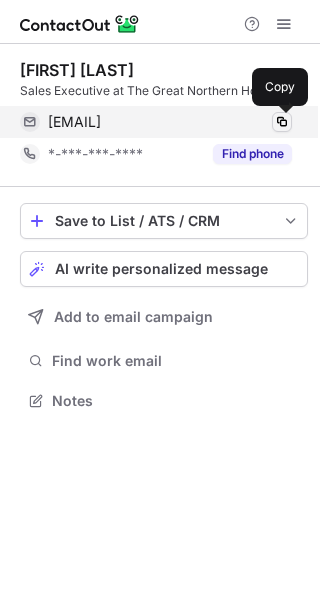 click at bounding box center (282, 122) 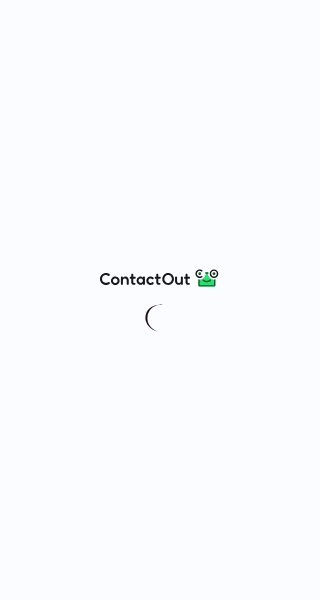 scroll, scrollTop: 0, scrollLeft: 0, axis: both 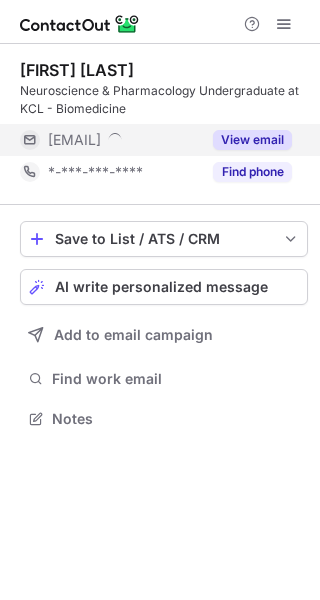 click on "View email" at bounding box center [252, 140] 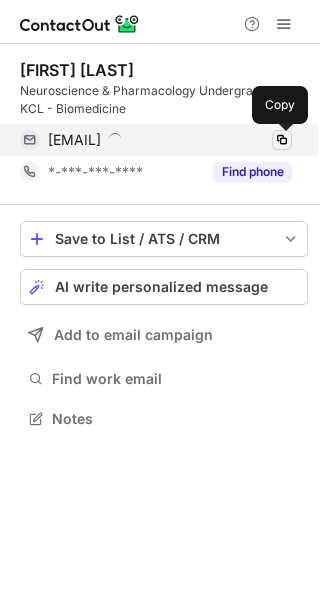 click at bounding box center (282, 140) 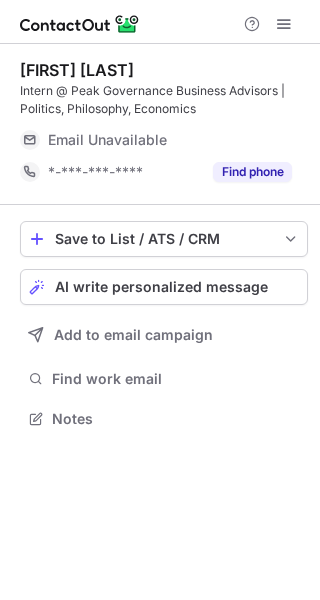 scroll, scrollTop: 0, scrollLeft: 0, axis: both 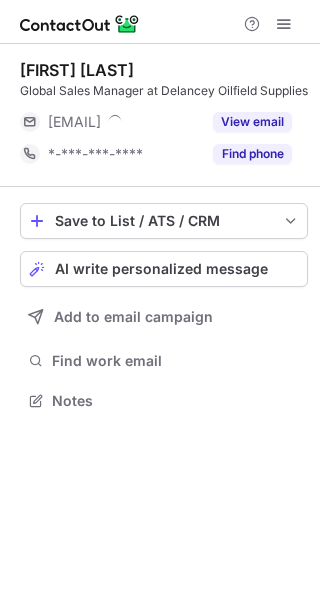 click on "Andrew Tucker Global Sales Manager at Delancey Oilfield Supplies ***@delanceyoilfieldsupplies.com View email *-***-***-**** Find phone" at bounding box center [164, 115] 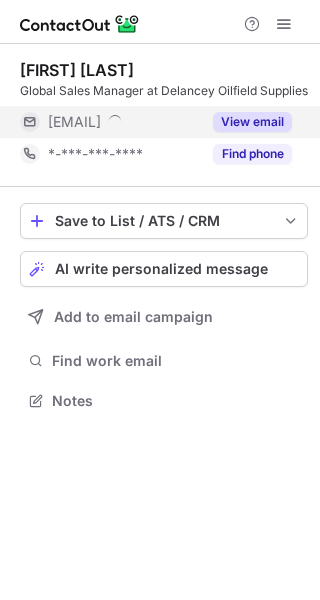 click on "View email" at bounding box center (246, 122) 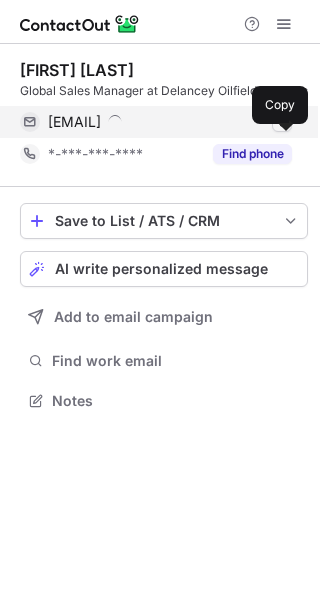 click at bounding box center (282, 122) 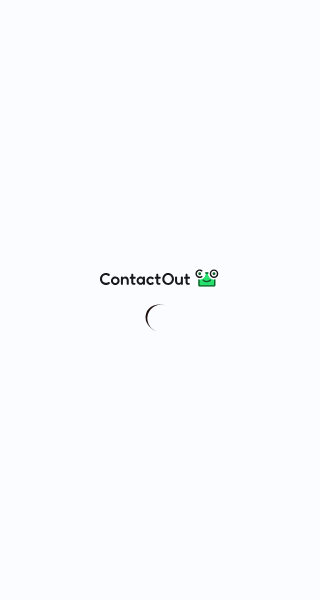 scroll, scrollTop: 0, scrollLeft: 0, axis: both 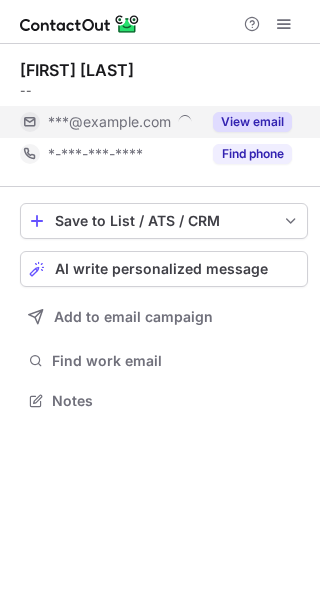 click on "View email" at bounding box center [252, 122] 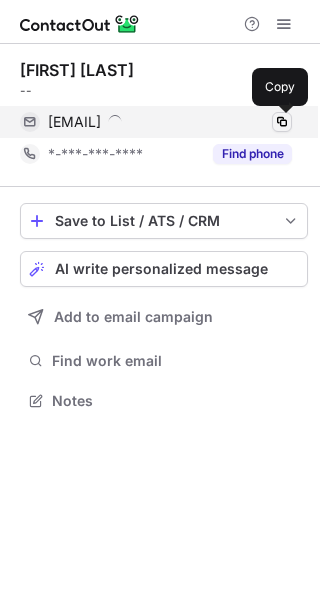 click at bounding box center [282, 122] 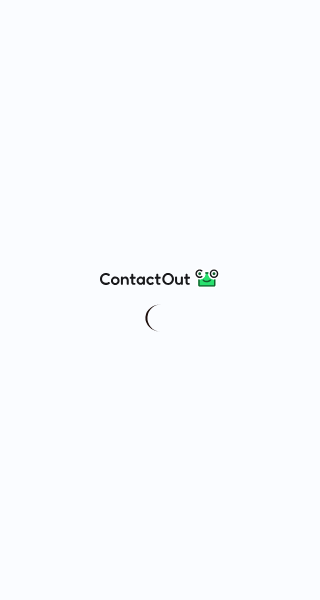 scroll, scrollTop: 0, scrollLeft: 0, axis: both 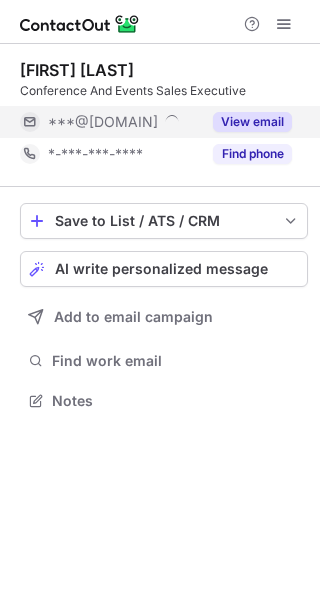 click on "View email" at bounding box center [252, 122] 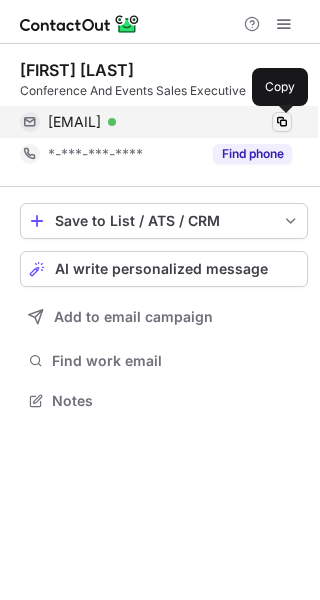 click at bounding box center (282, 122) 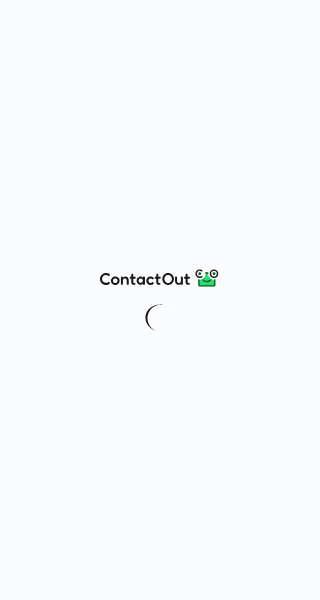 scroll, scrollTop: 0, scrollLeft: 0, axis: both 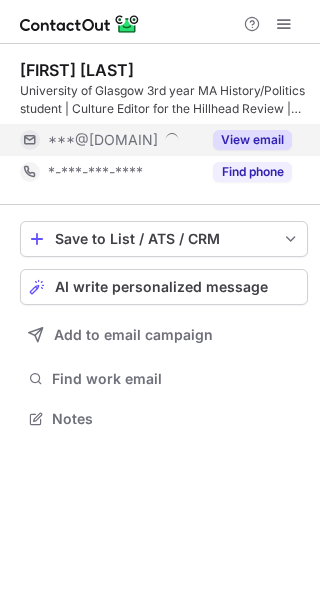click on "View email" at bounding box center (252, 140) 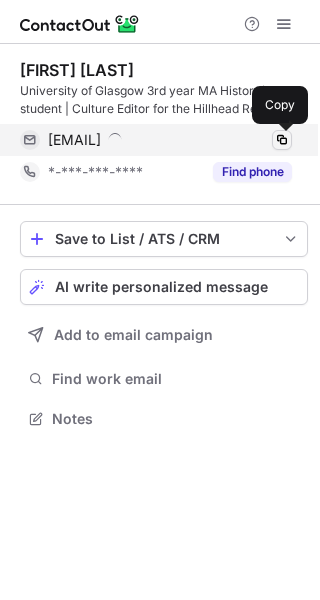 click at bounding box center [282, 140] 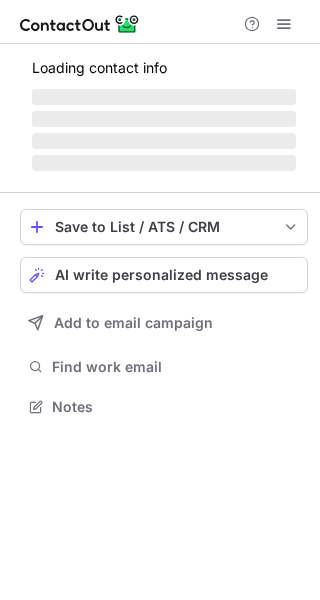 scroll, scrollTop: 0, scrollLeft: 0, axis: both 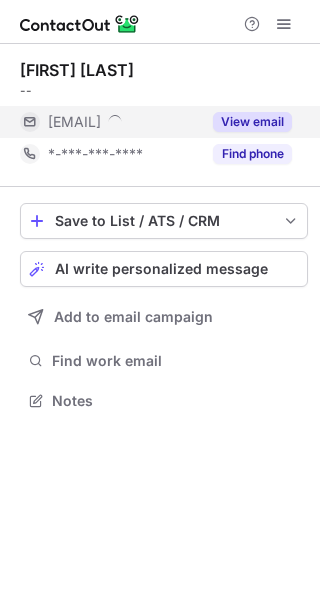 click on "View email" at bounding box center [252, 122] 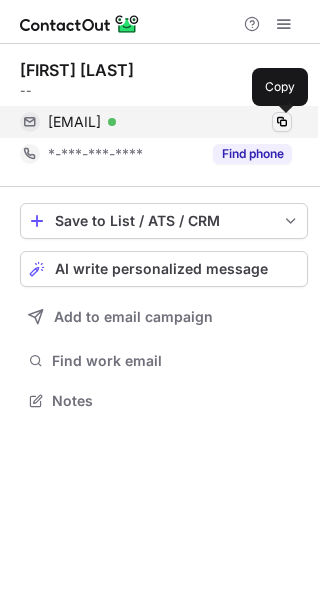 click at bounding box center (282, 122) 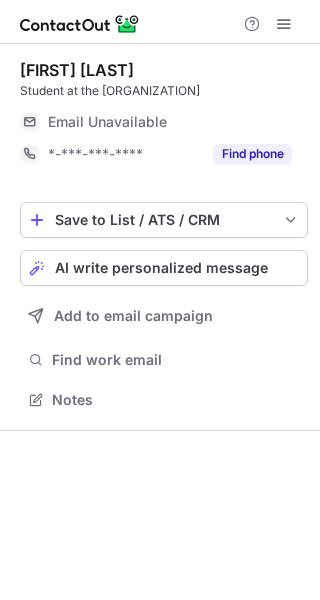 scroll, scrollTop: 0, scrollLeft: 0, axis: both 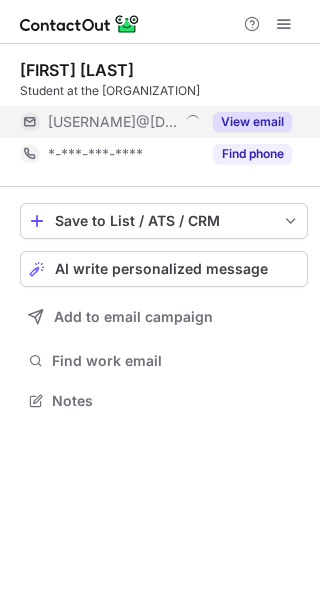 click on "View email" at bounding box center (252, 122) 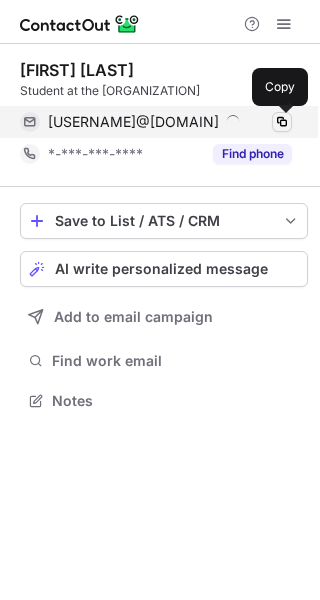 click at bounding box center (282, 122) 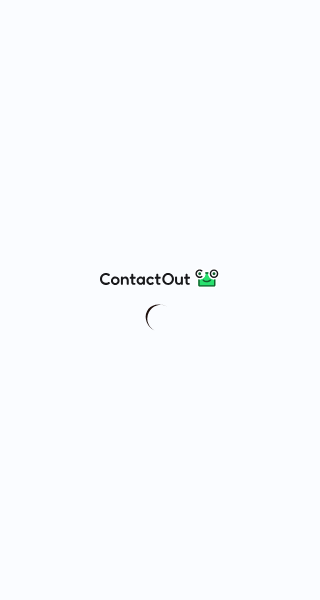 scroll, scrollTop: 0, scrollLeft: 0, axis: both 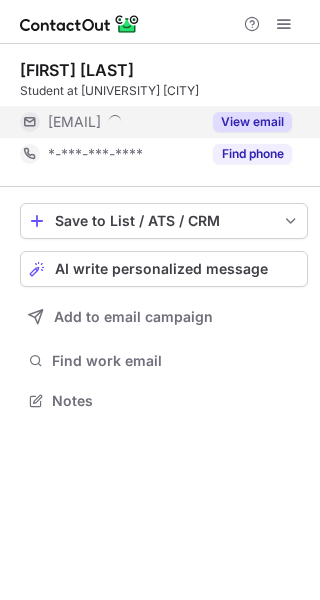 click on "View email" at bounding box center (252, 122) 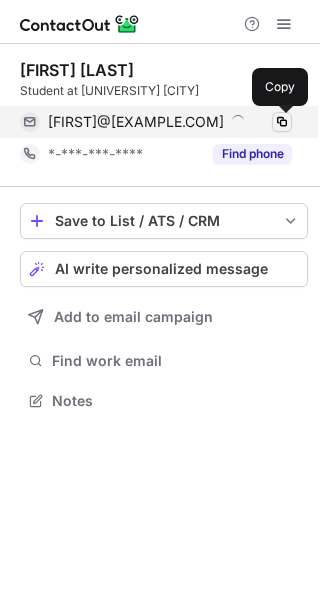 click at bounding box center (282, 122) 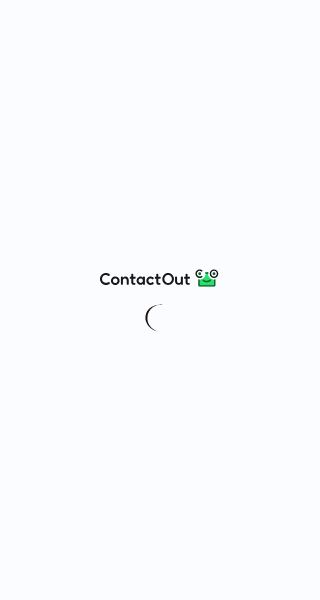 scroll, scrollTop: 0, scrollLeft: 0, axis: both 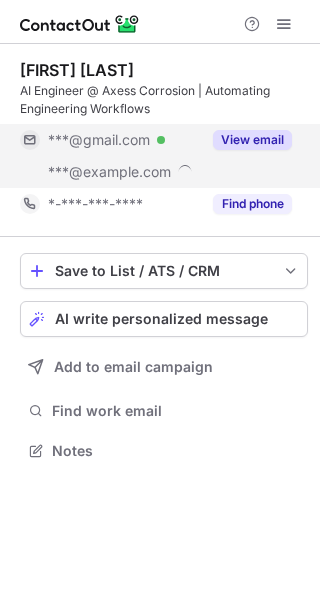 click on "View email" at bounding box center [252, 140] 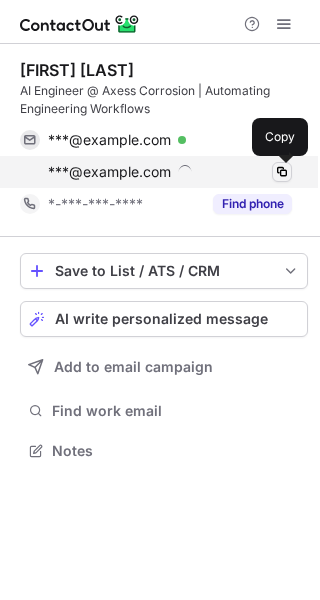 click at bounding box center [282, 172] 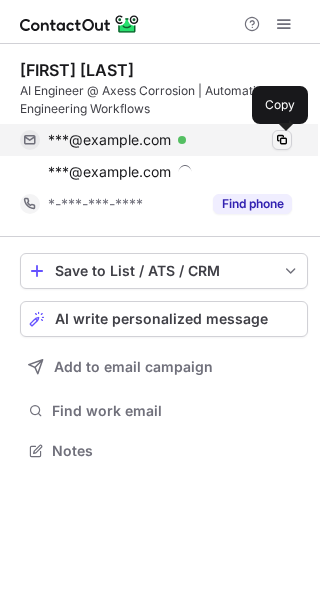 click at bounding box center (282, 140) 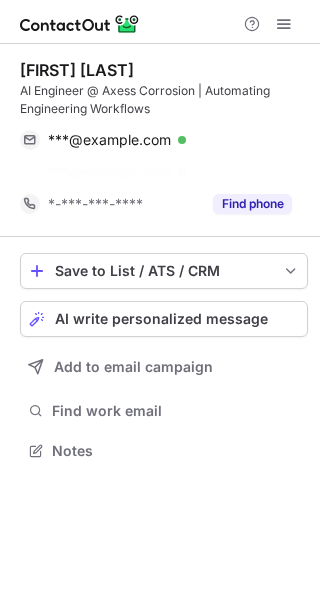 scroll, scrollTop: 404, scrollLeft: 320, axis: both 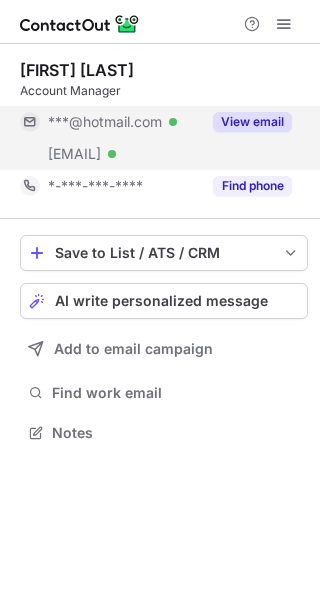 click on "View email" at bounding box center [252, 122] 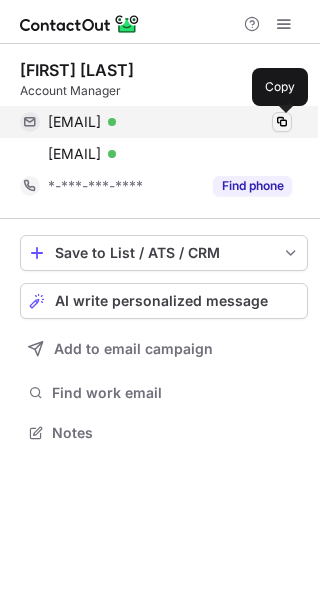 click at bounding box center (282, 122) 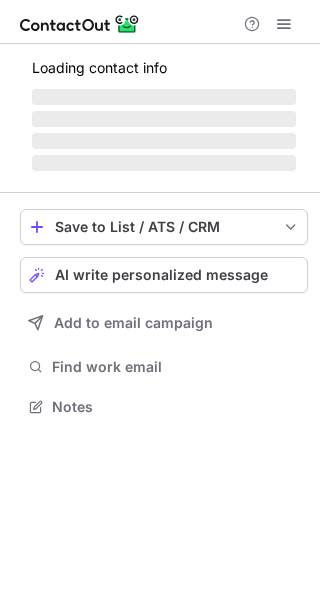 scroll, scrollTop: 0, scrollLeft: 0, axis: both 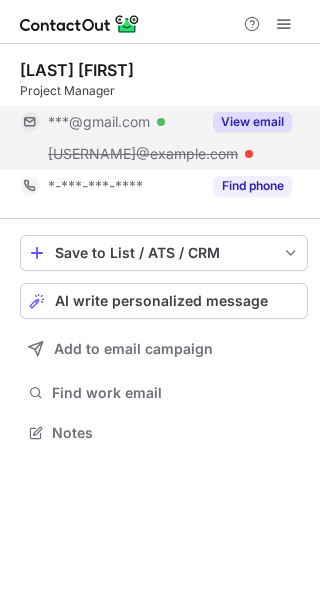 click on "View email" at bounding box center [252, 122] 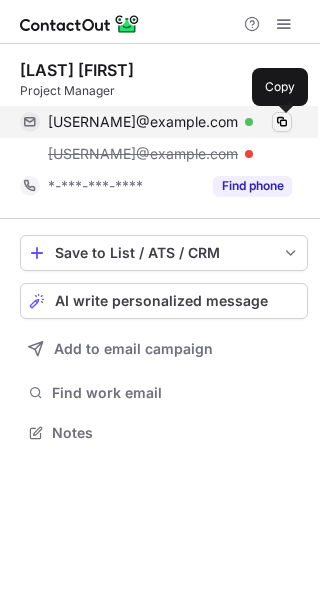 click at bounding box center [282, 122] 